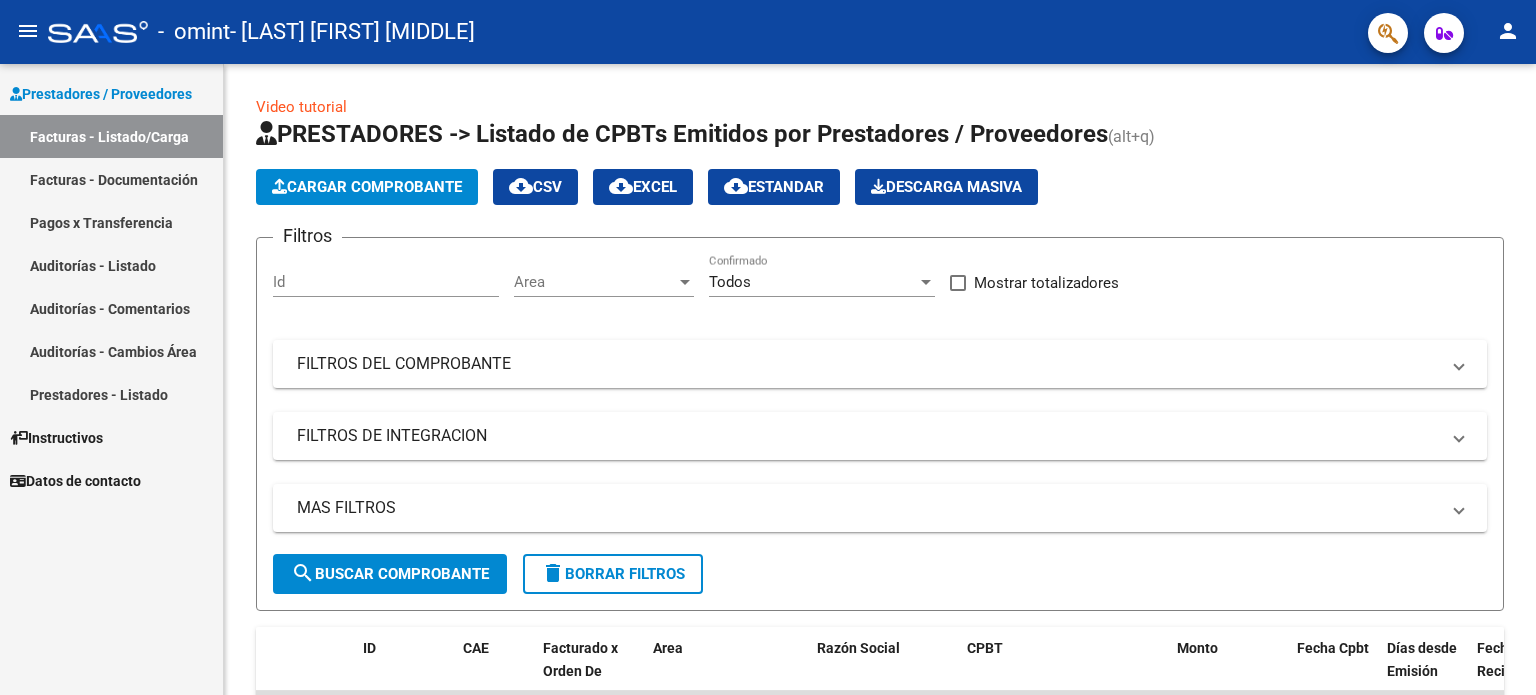 scroll, scrollTop: 0, scrollLeft: 0, axis: both 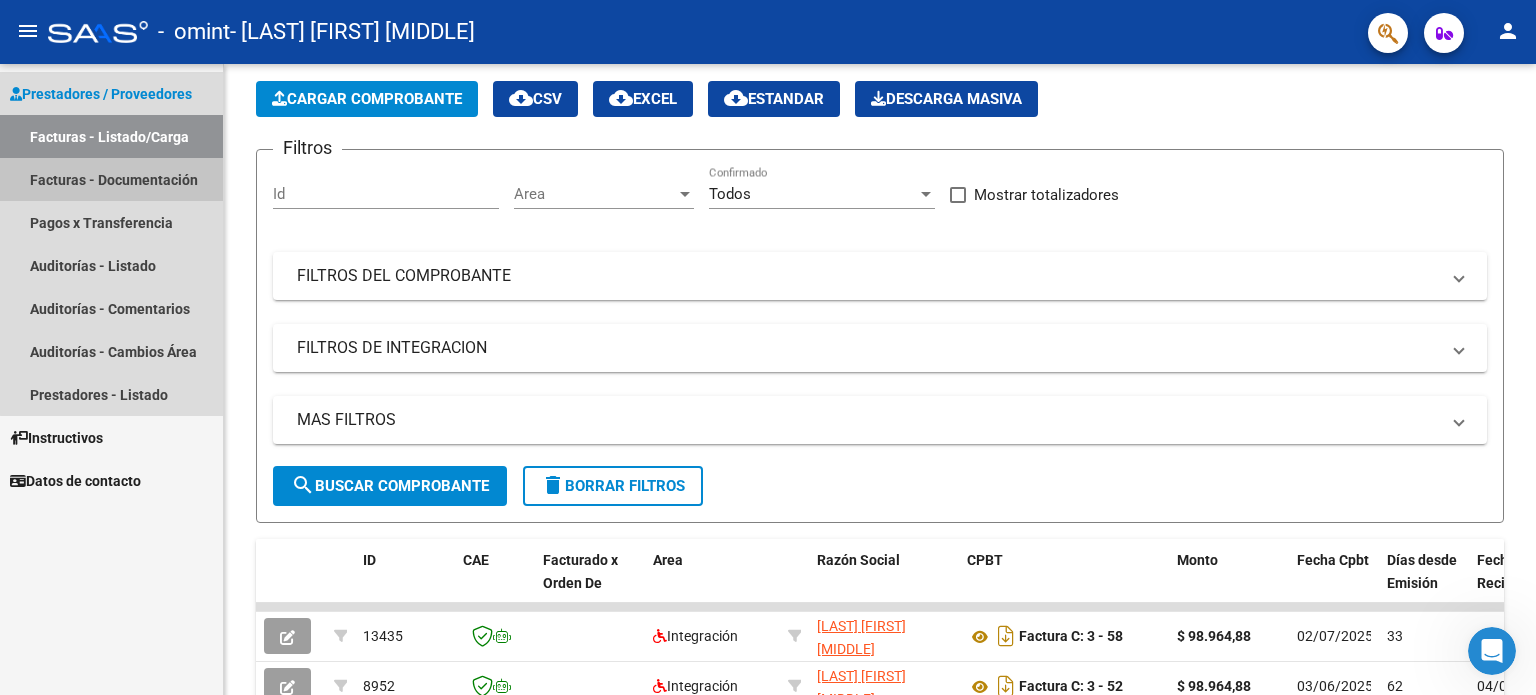 click on "Facturas - Documentación" at bounding box center [111, 179] 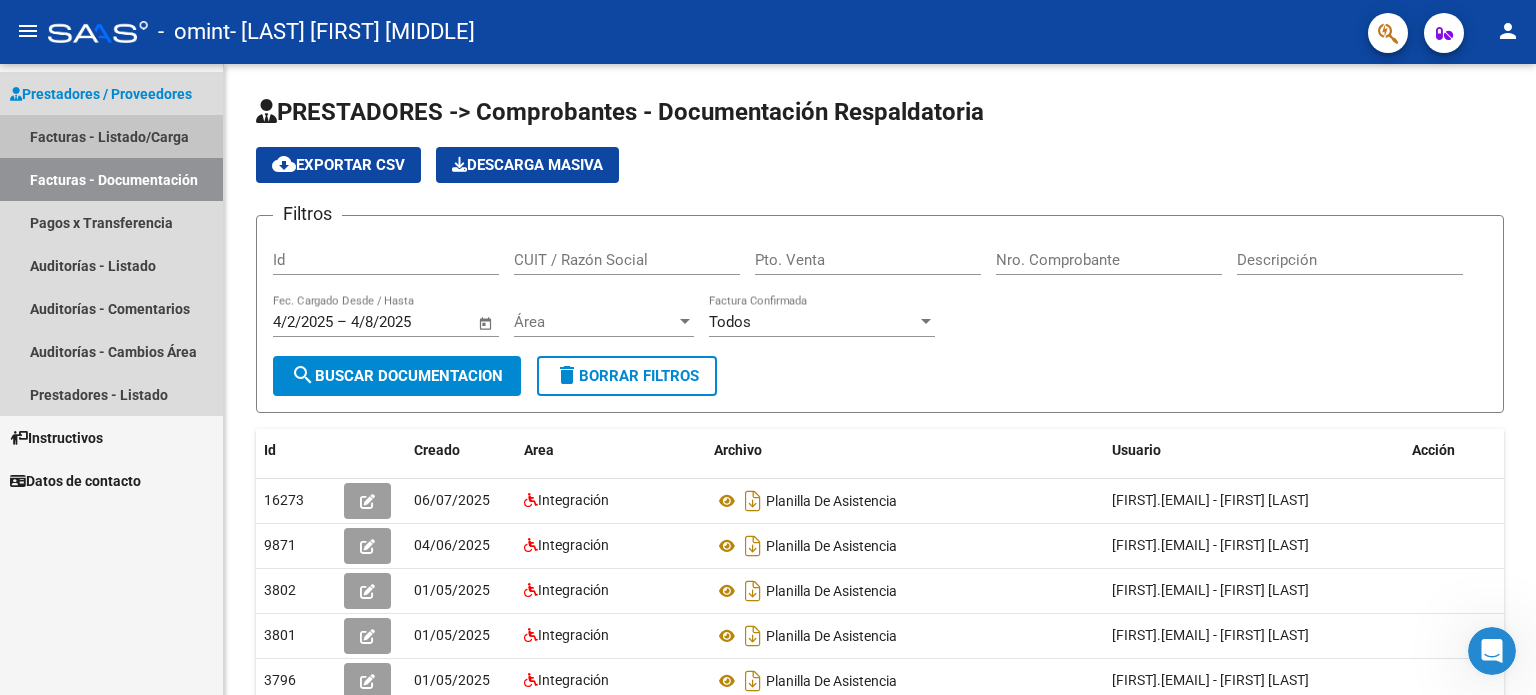 click on "Facturas - Listado/Carga" at bounding box center [111, 136] 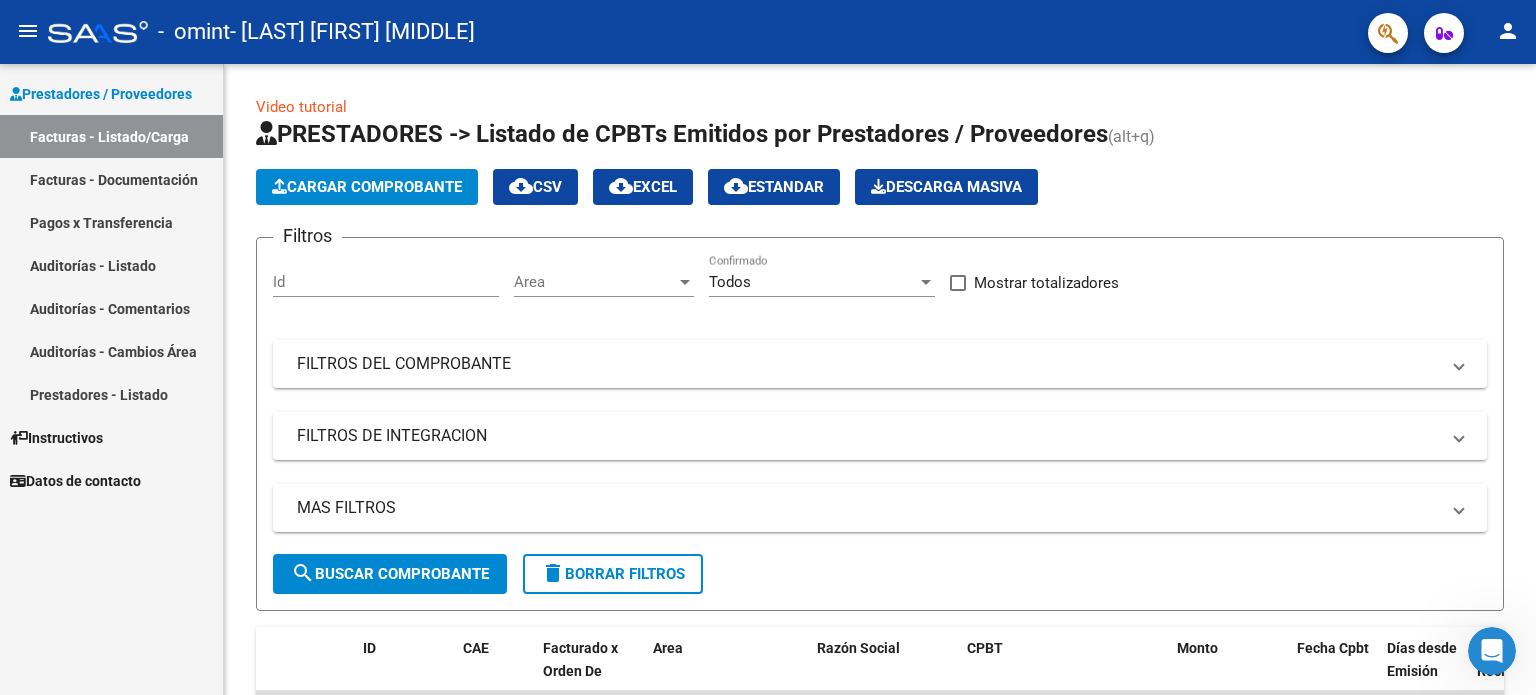 click on "Prestadores / Proveedores" at bounding box center [101, 94] 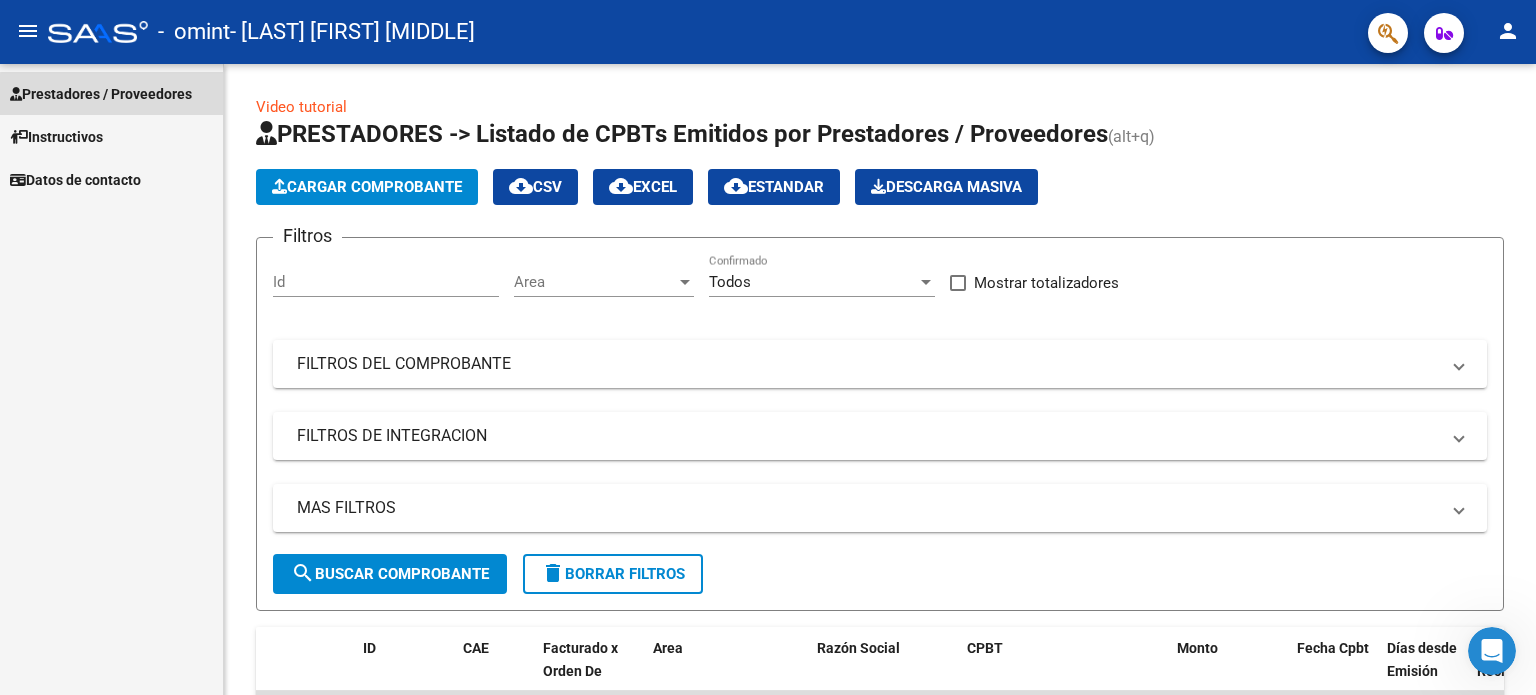 click on "Prestadores / Proveedores" at bounding box center [101, 94] 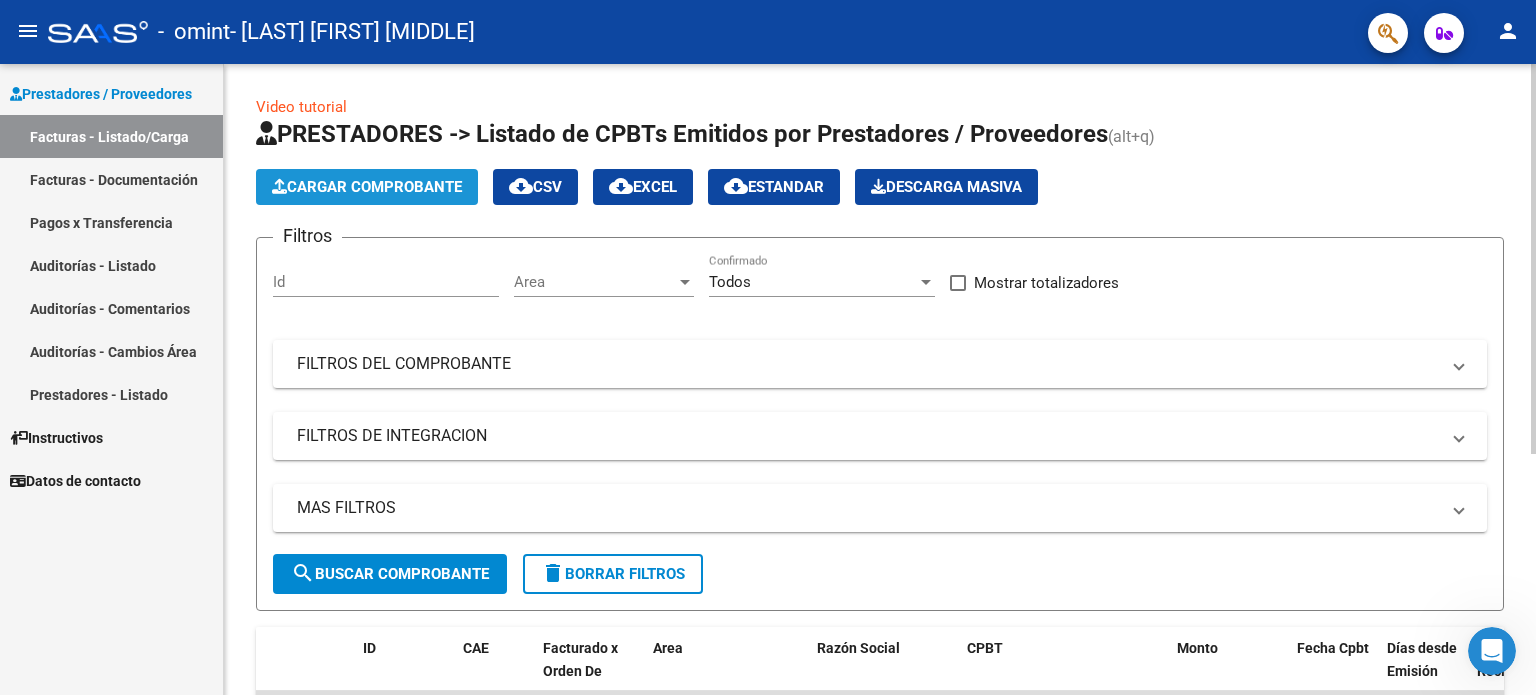 click on "Cargar Comprobante" 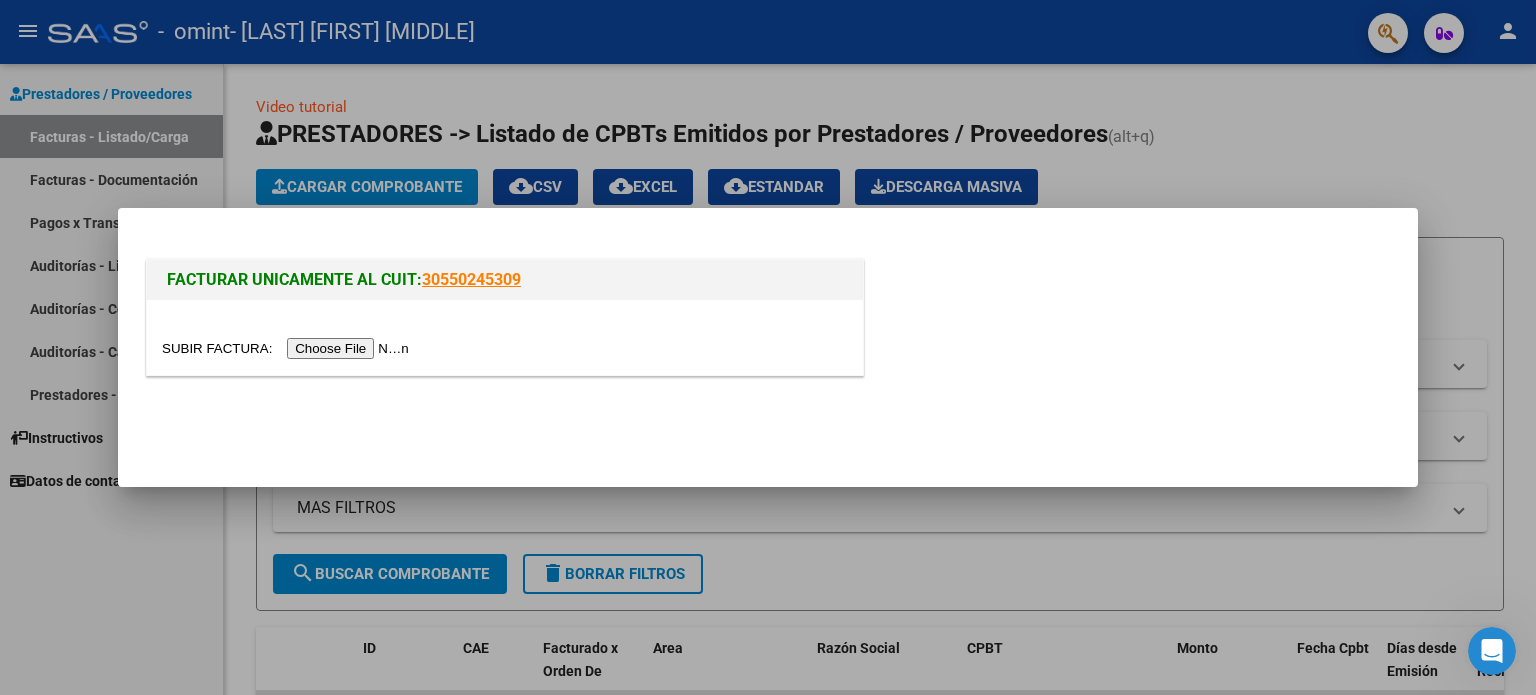 click at bounding box center (768, 347) 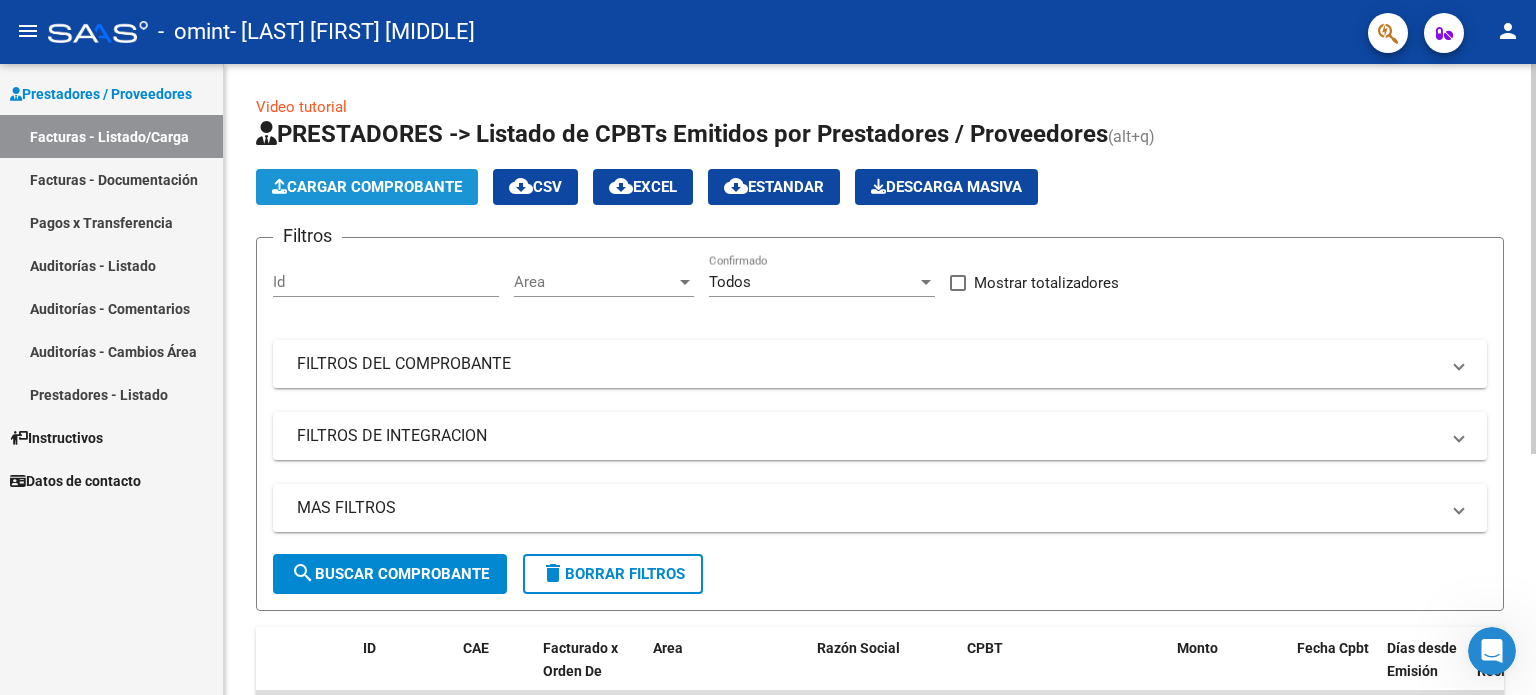 click on "Cargar Comprobante" 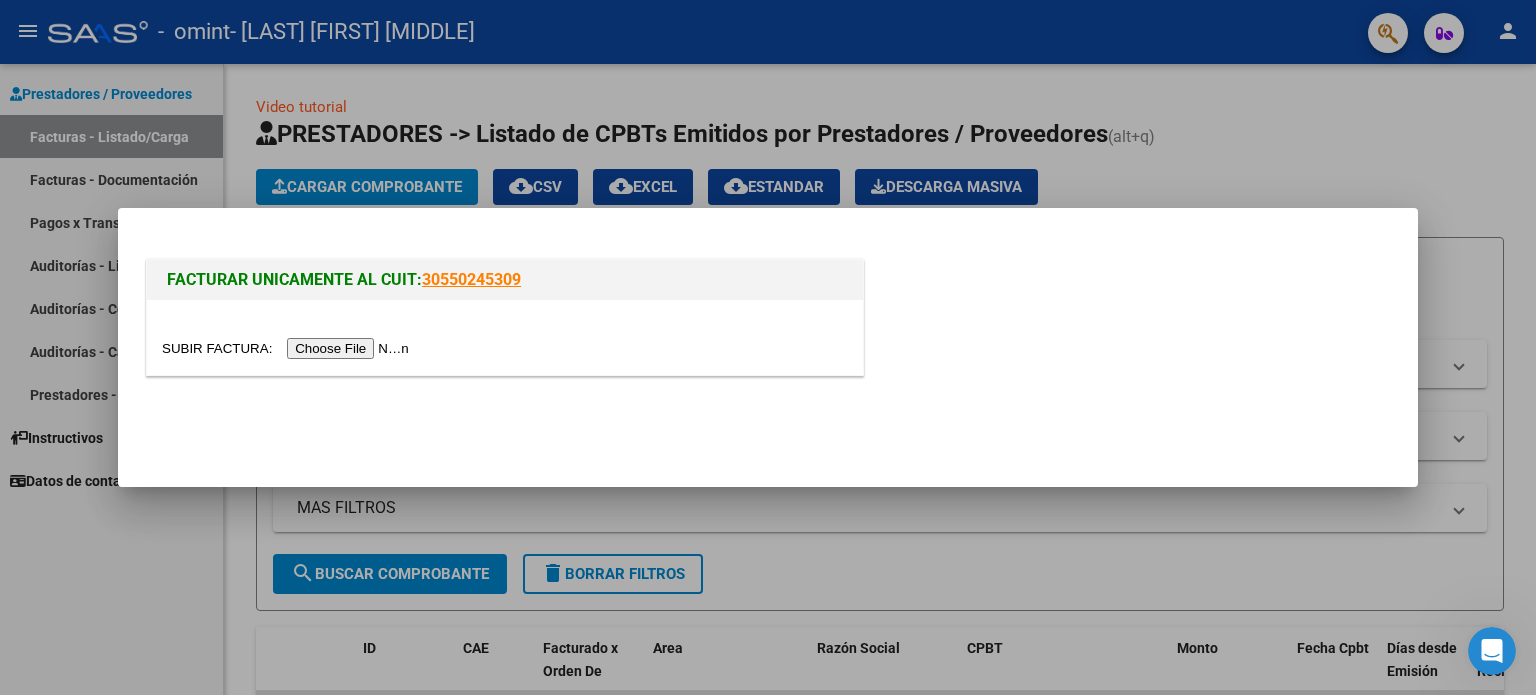 click at bounding box center (288, 348) 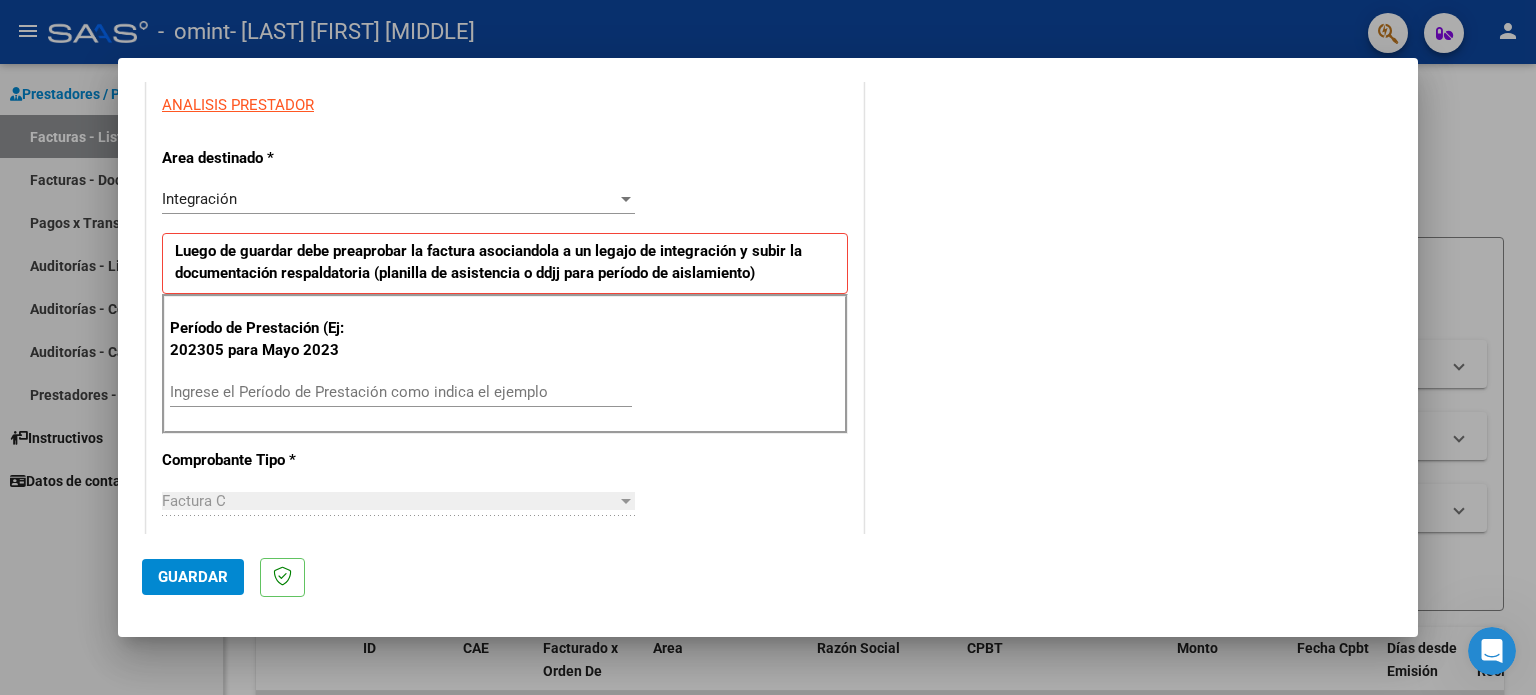 scroll, scrollTop: 400, scrollLeft: 0, axis: vertical 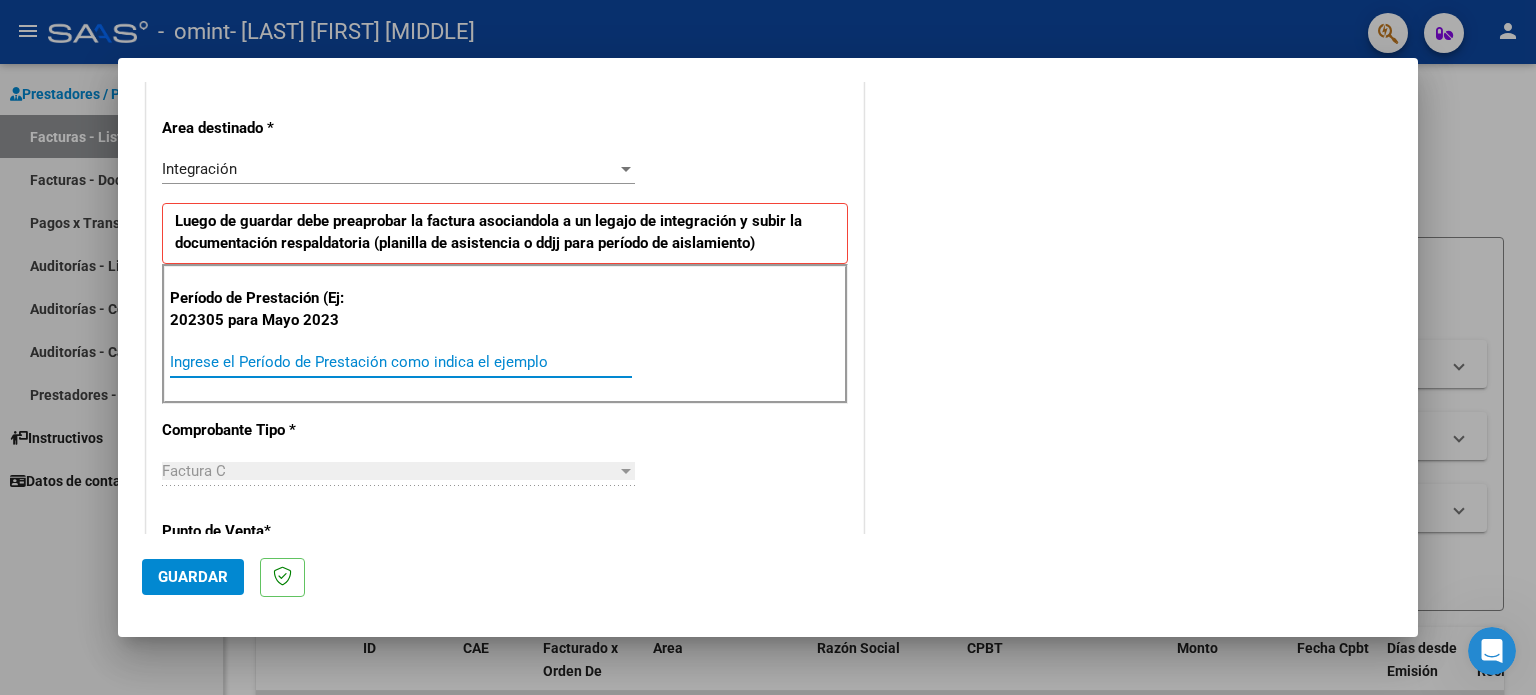 click on "Ingrese el Período de Prestación como indica el ejemplo" at bounding box center [401, 362] 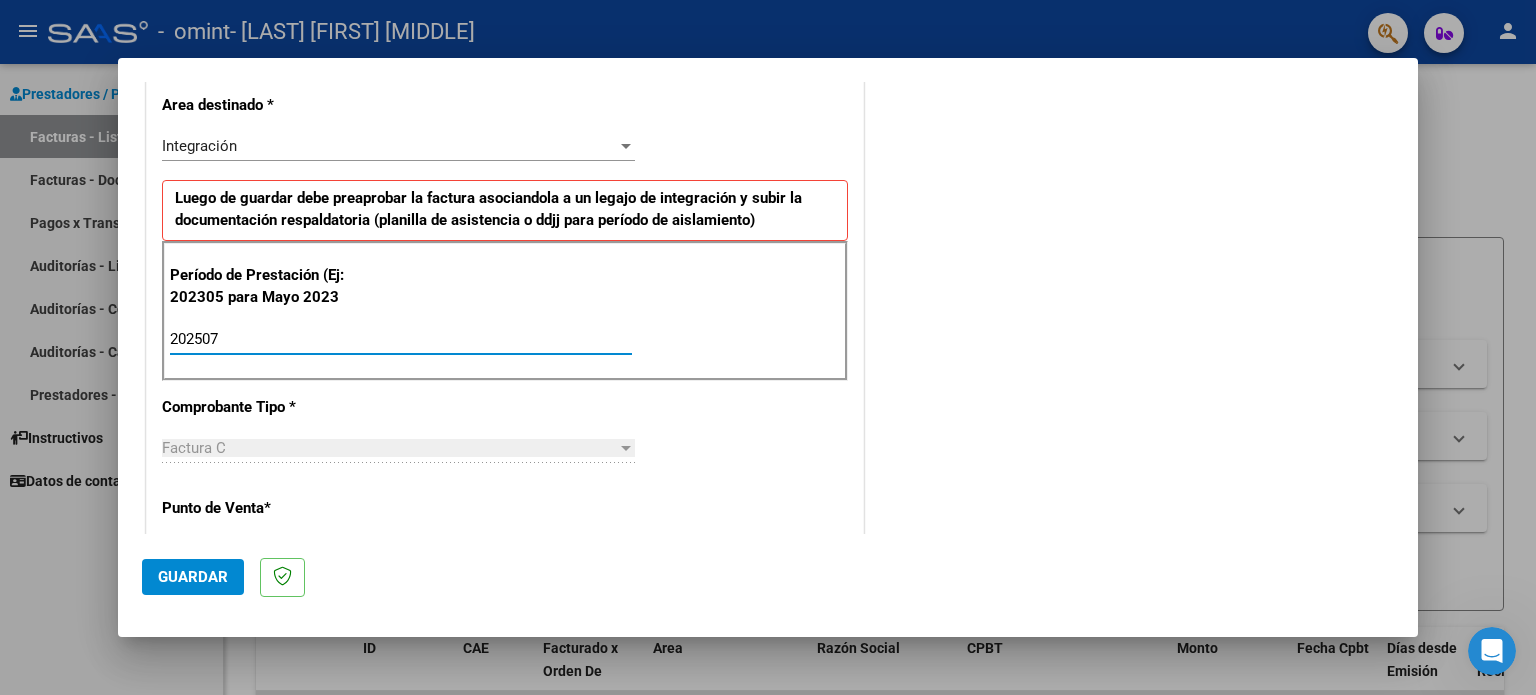 scroll, scrollTop: 468, scrollLeft: 0, axis: vertical 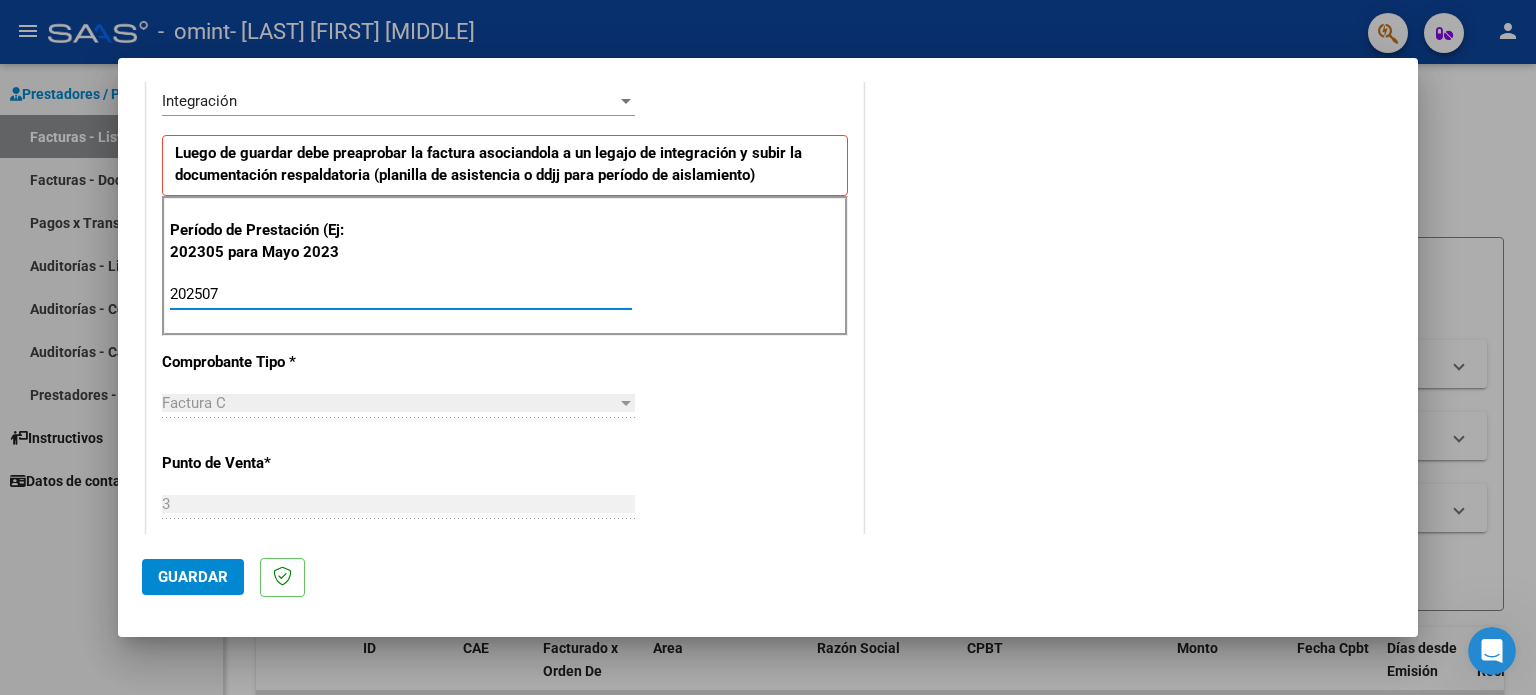 type on "202507" 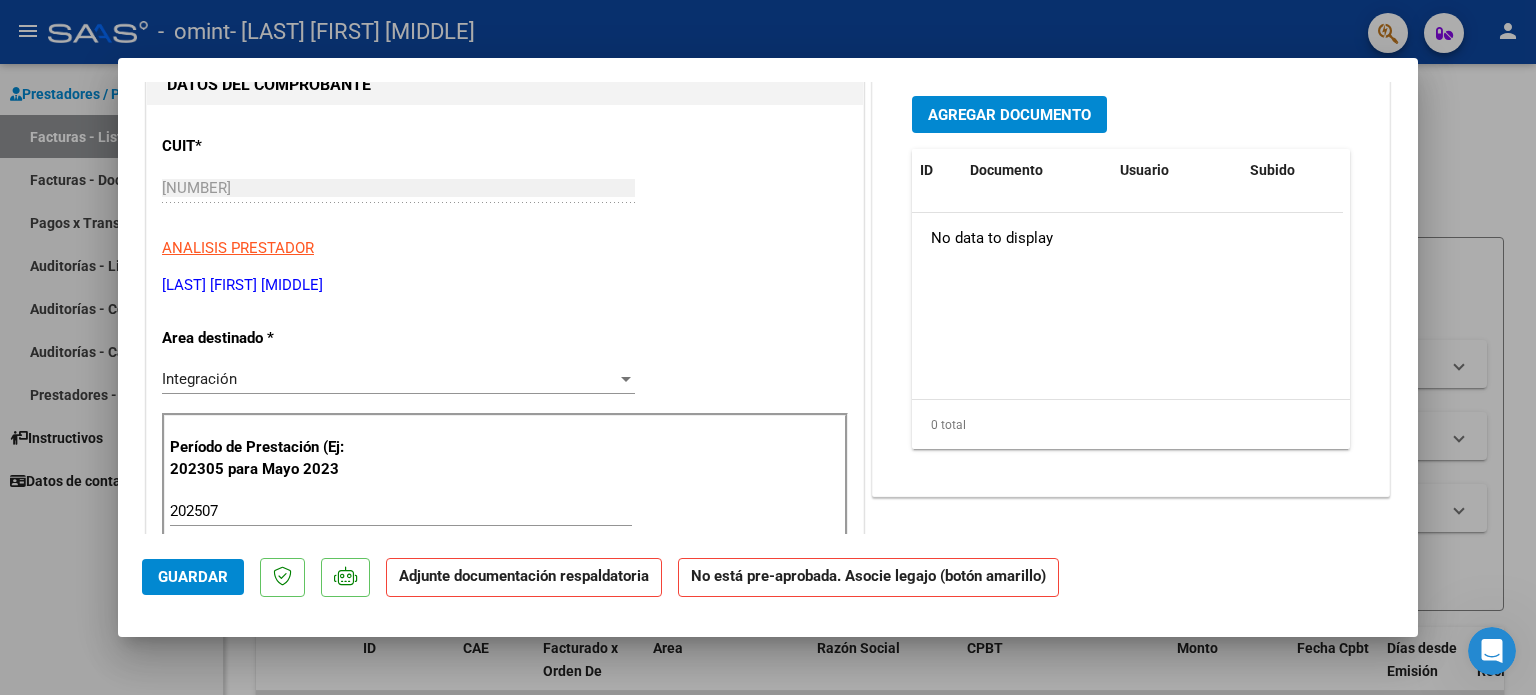 scroll, scrollTop: 300, scrollLeft: 0, axis: vertical 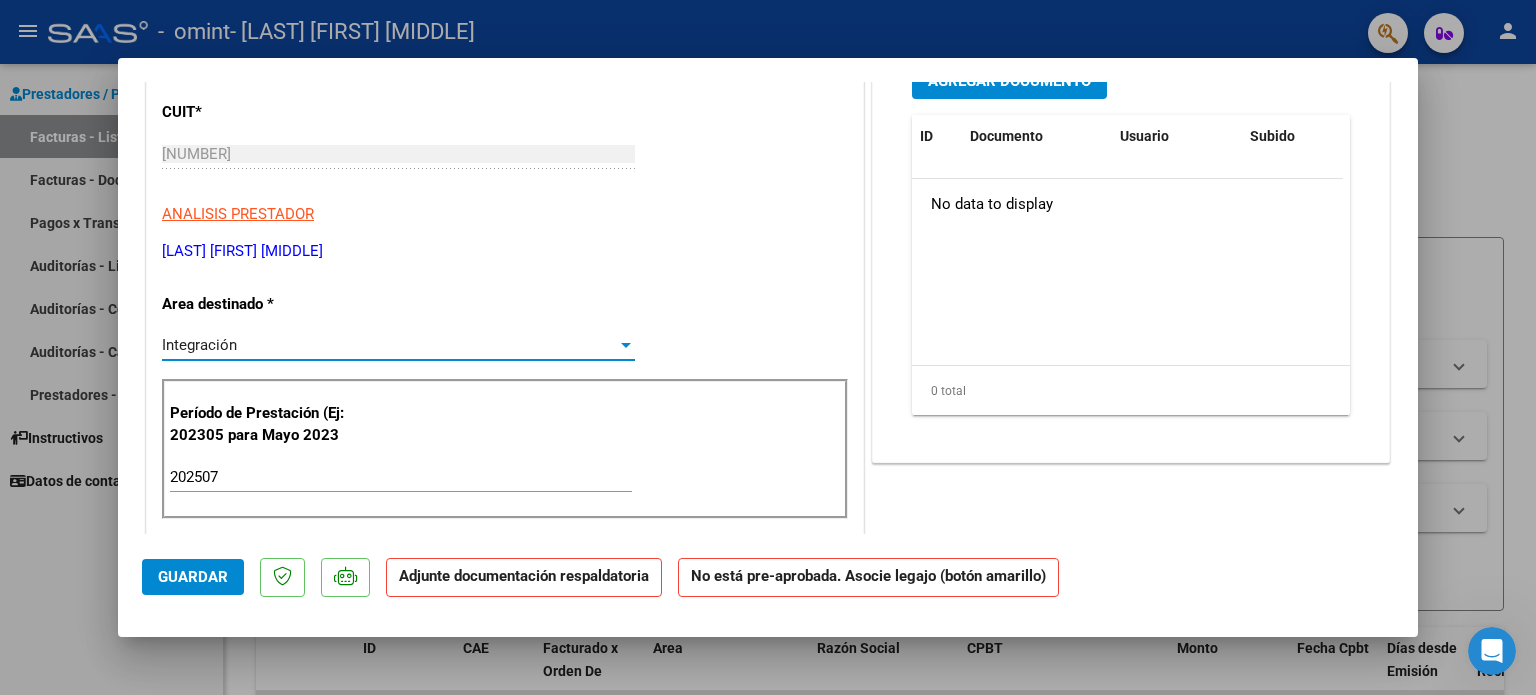 click at bounding box center (626, 345) 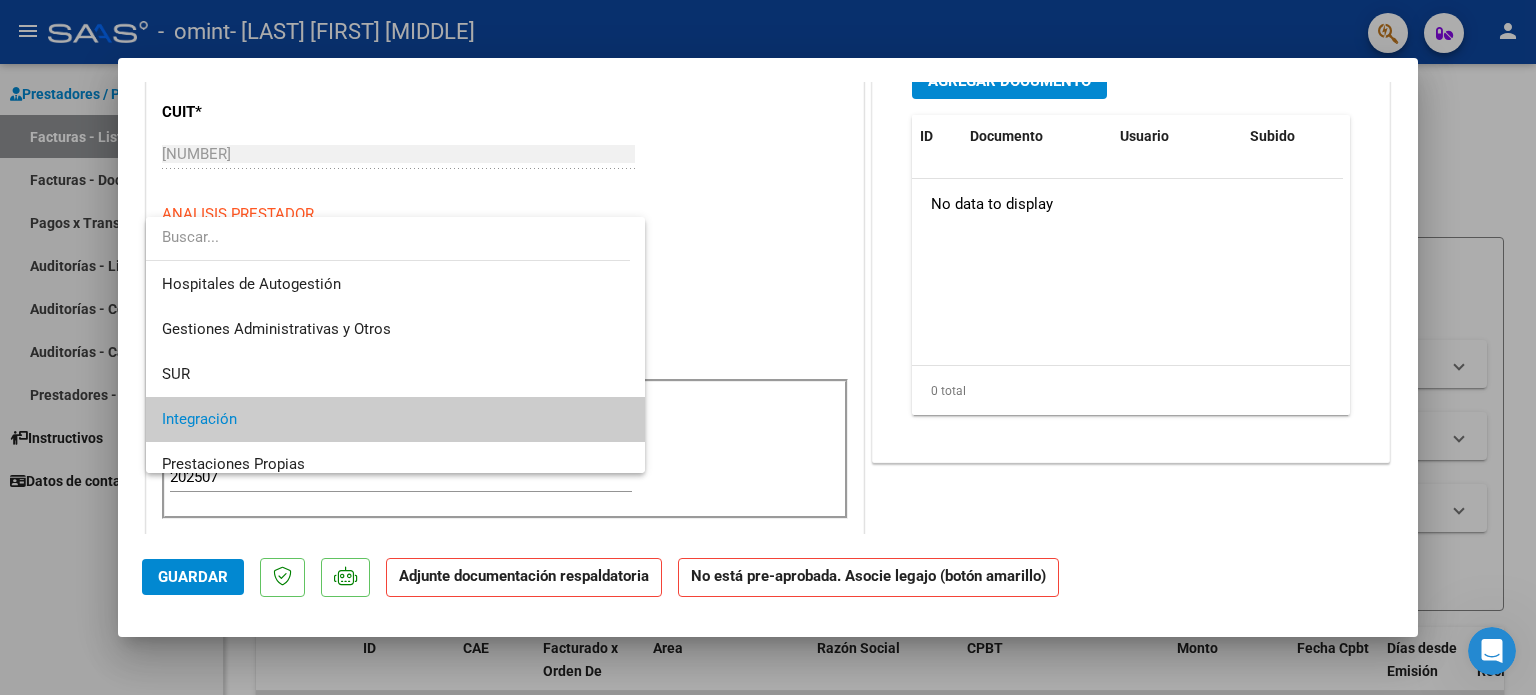 scroll, scrollTop: 74, scrollLeft: 0, axis: vertical 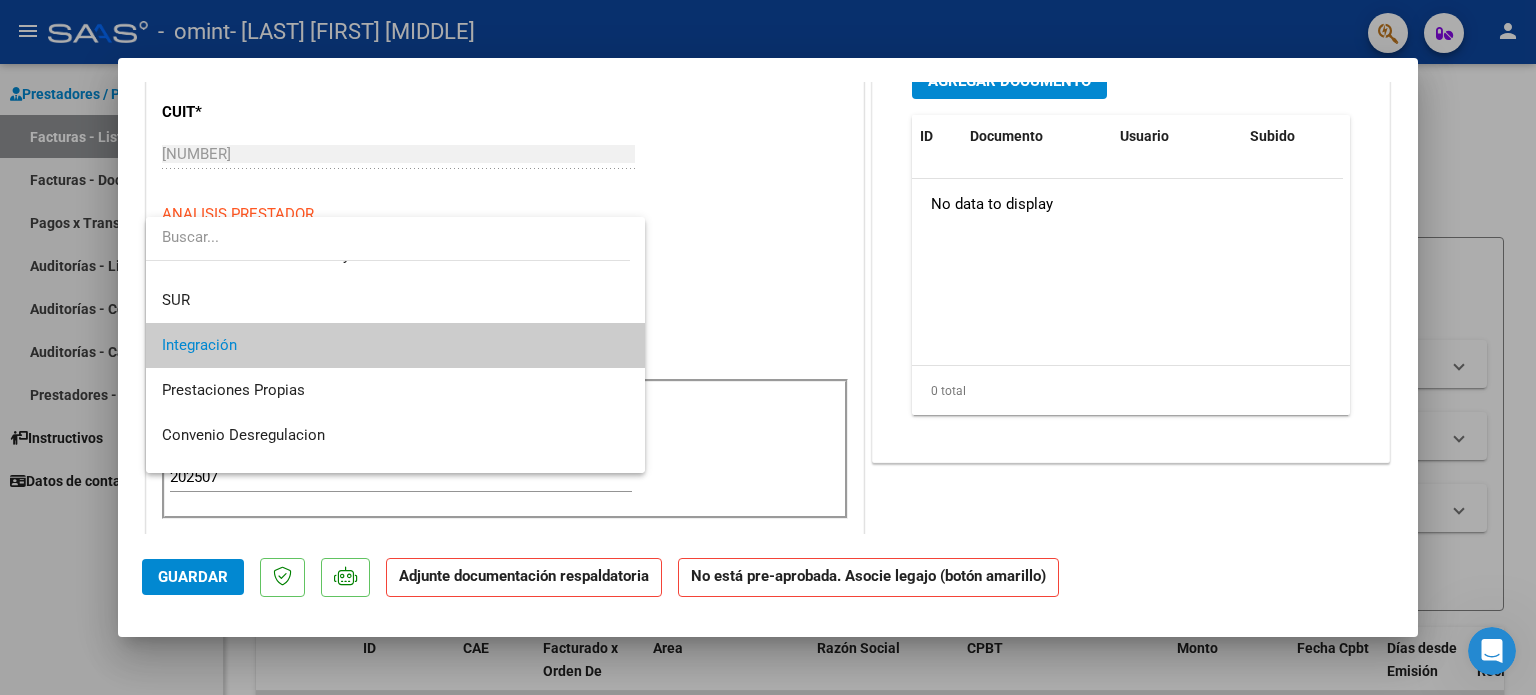 click on "Integración" at bounding box center [396, 345] 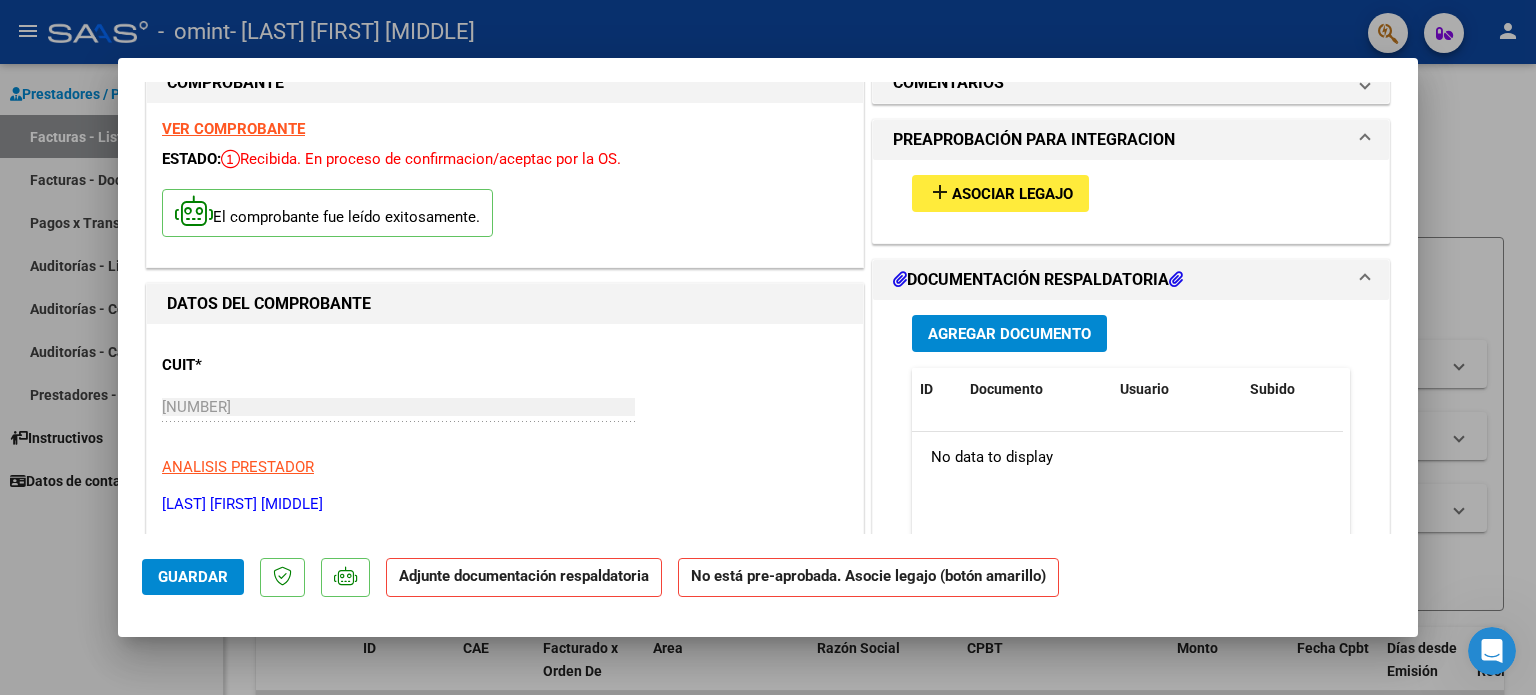 scroll, scrollTop: 0, scrollLeft: 0, axis: both 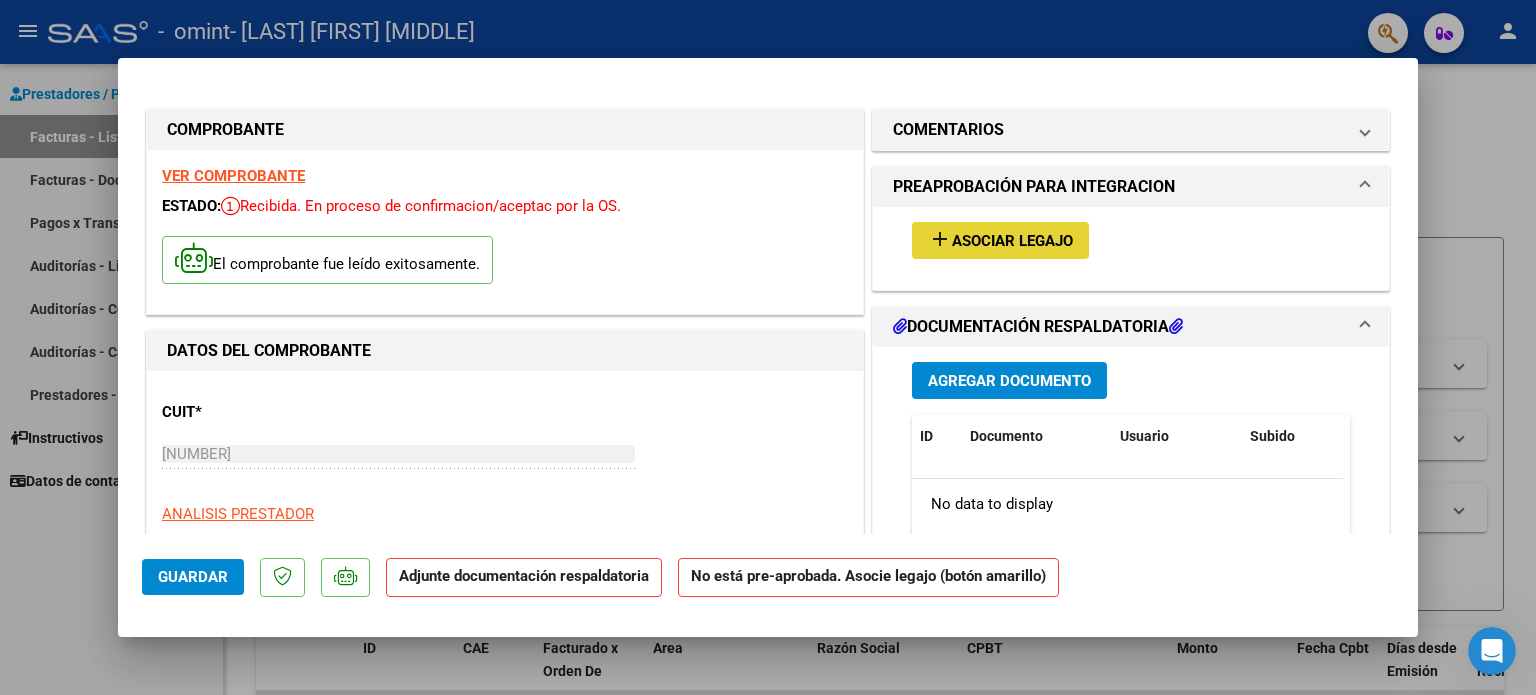 click on "Asociar Legajo" at bounding box center (1012, 241) 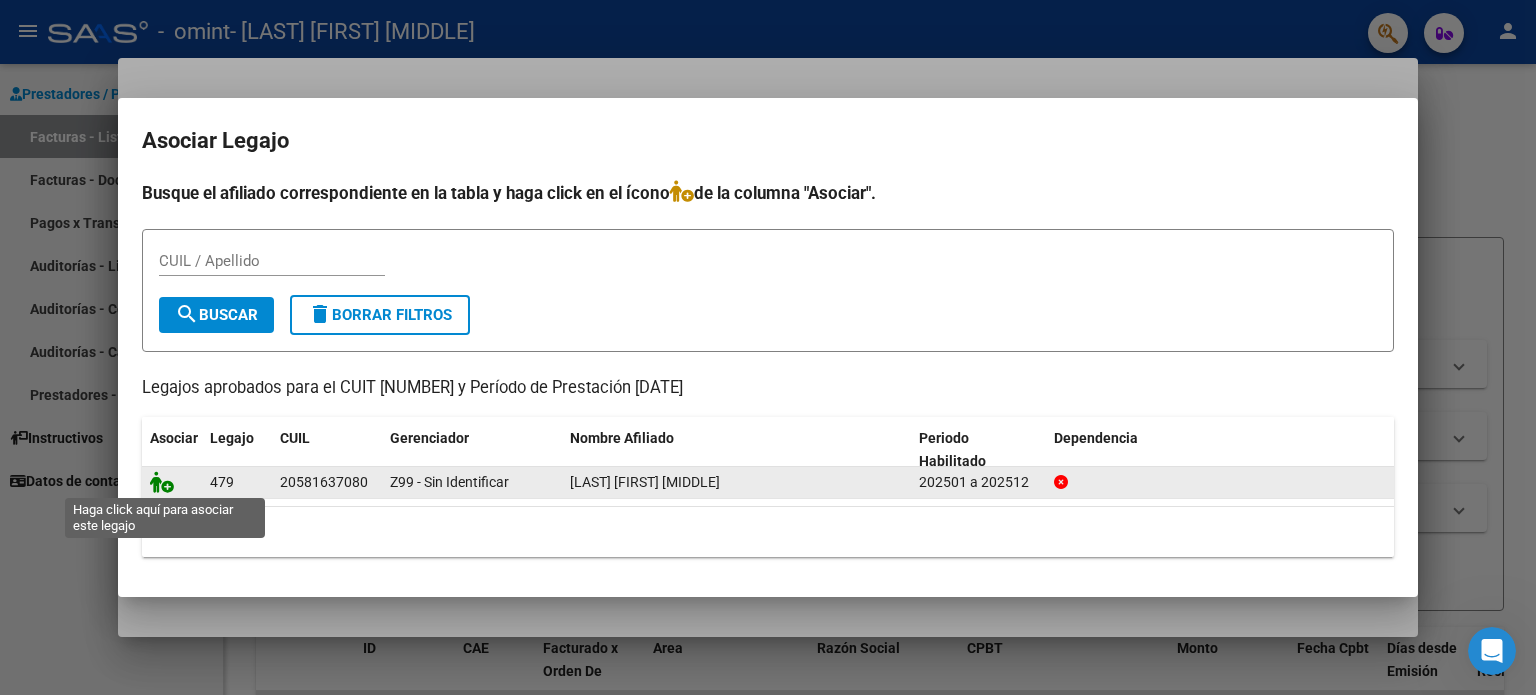 click 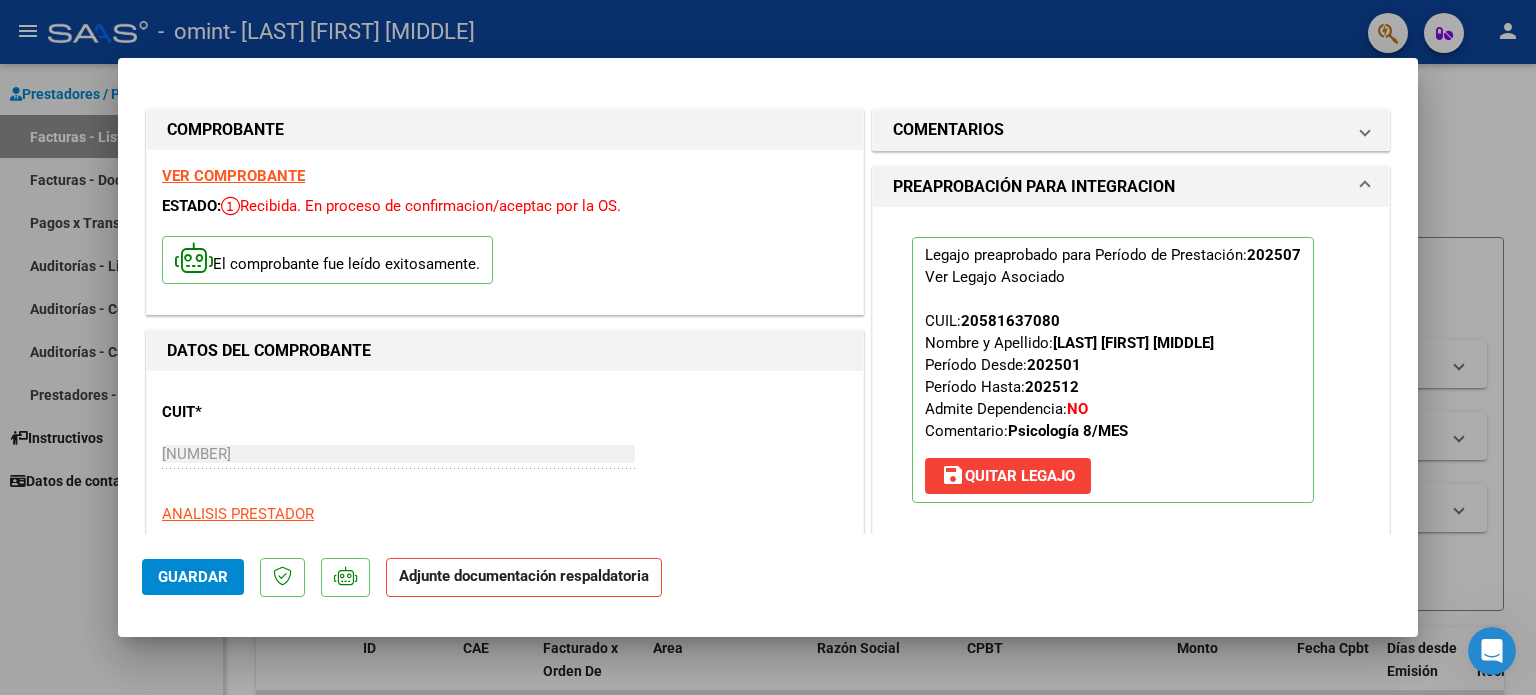 click on "save  Quitar Legajo" at bounding box center (1008, 476) 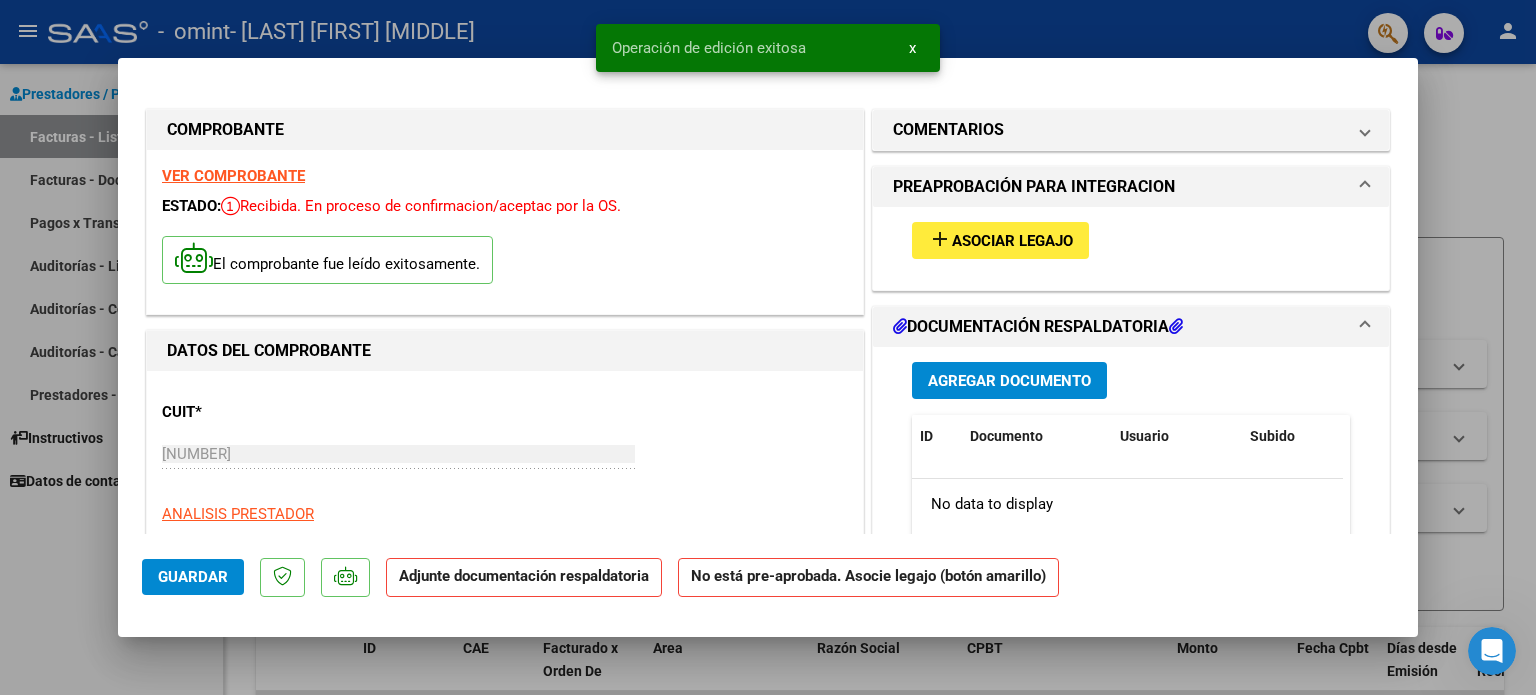 click on "Asociar Legajo" at bounding box center (1012, 241) 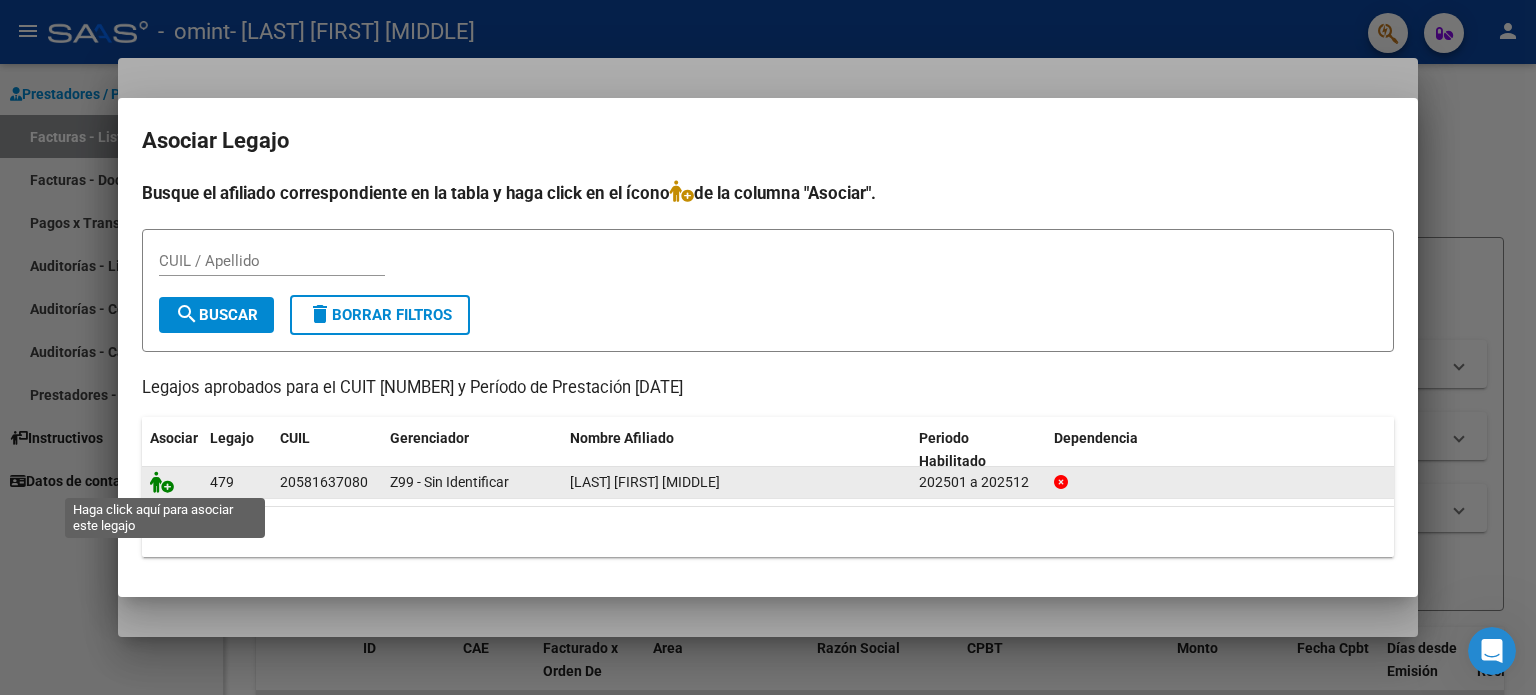 click 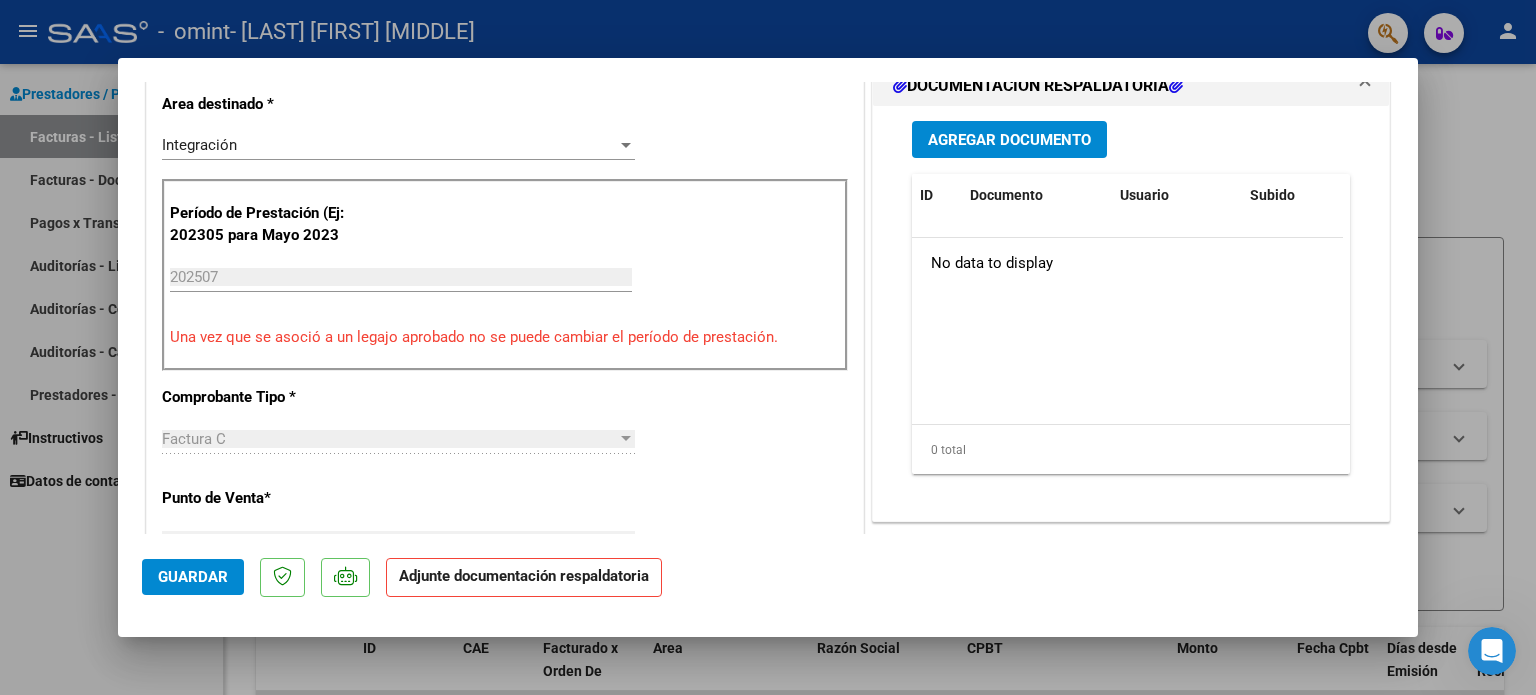 scroll, scrollTop: 400, scrollLeft: 0, axis: vertical 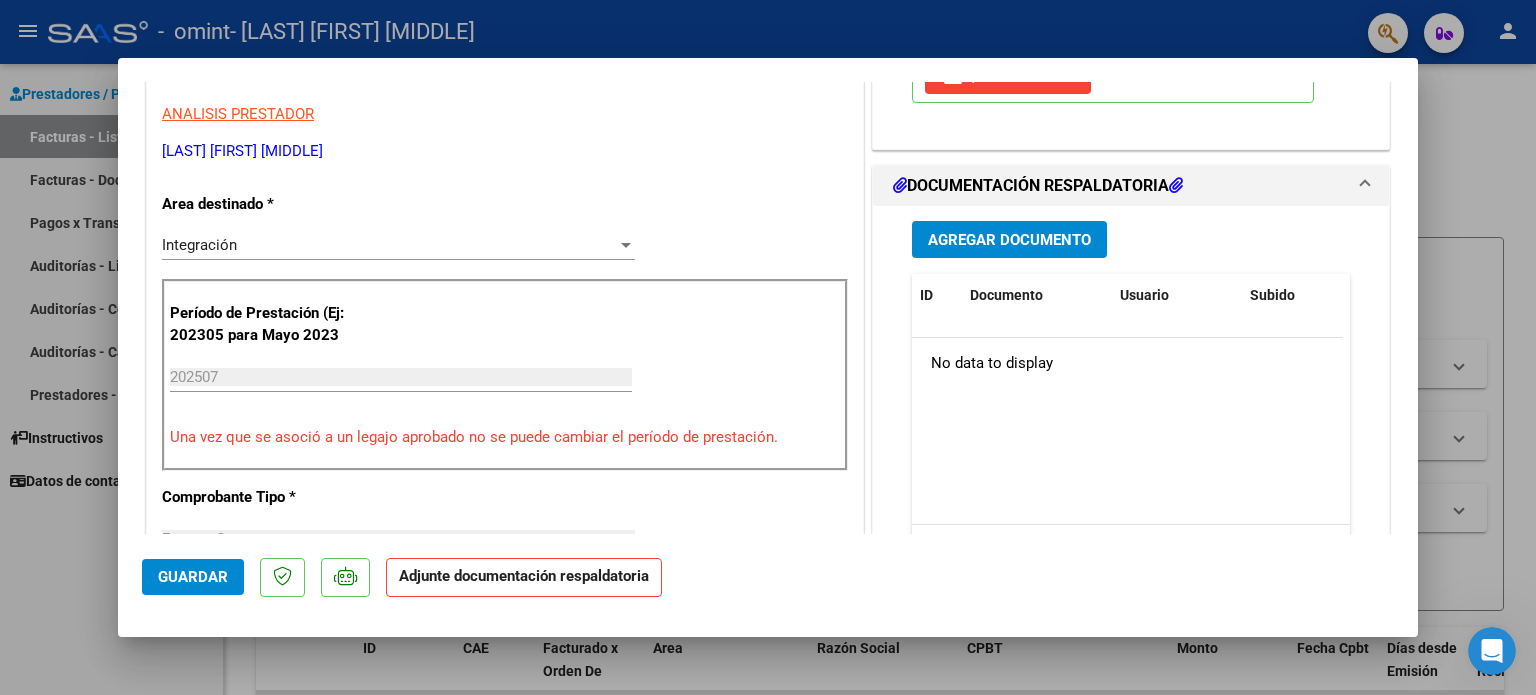 click on "Agregar Documento" at bounding box center (1009, 240) 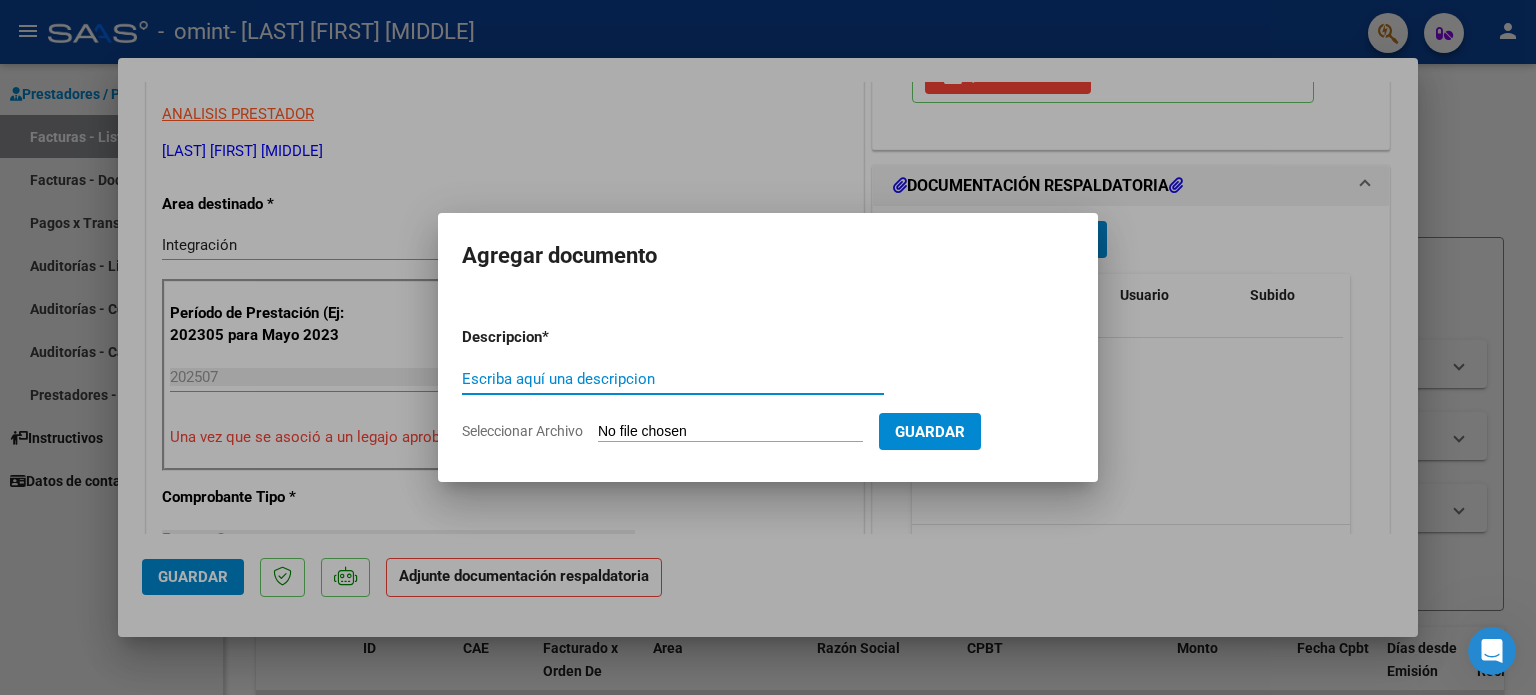 click on "Escriba aquí una descripcion" at bounding box center [673, 379] 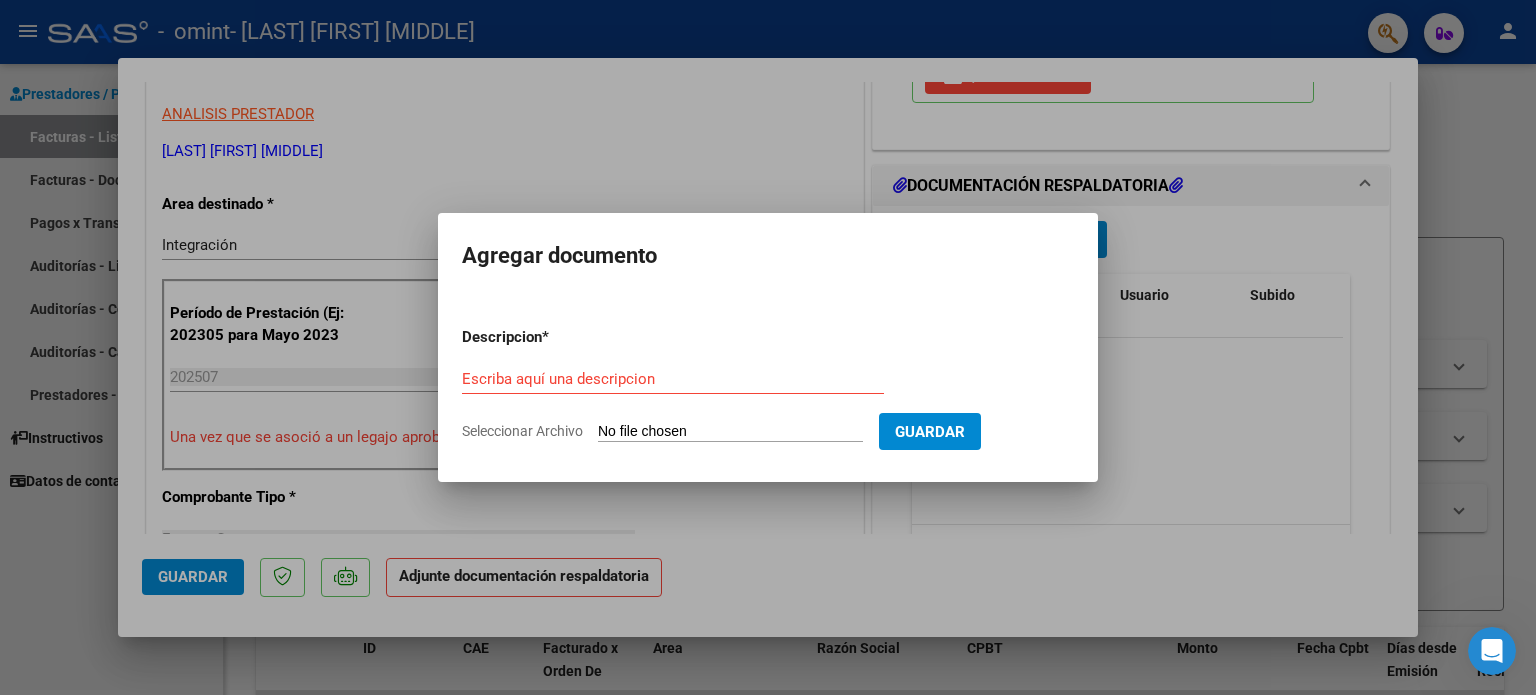 click on "Seleccionar Archivo" at bounding box center [730, 432] 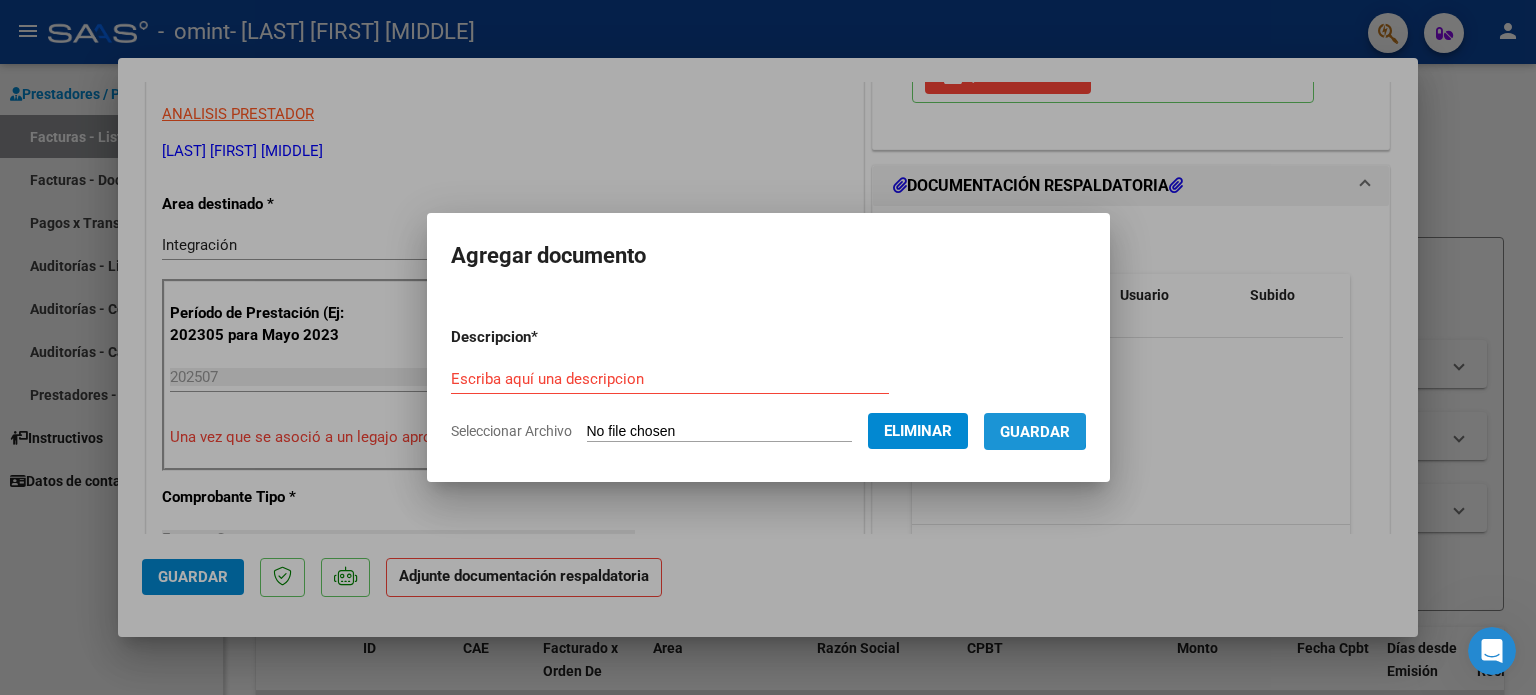 click on "Guardar" at bounding box center [1035, 432] 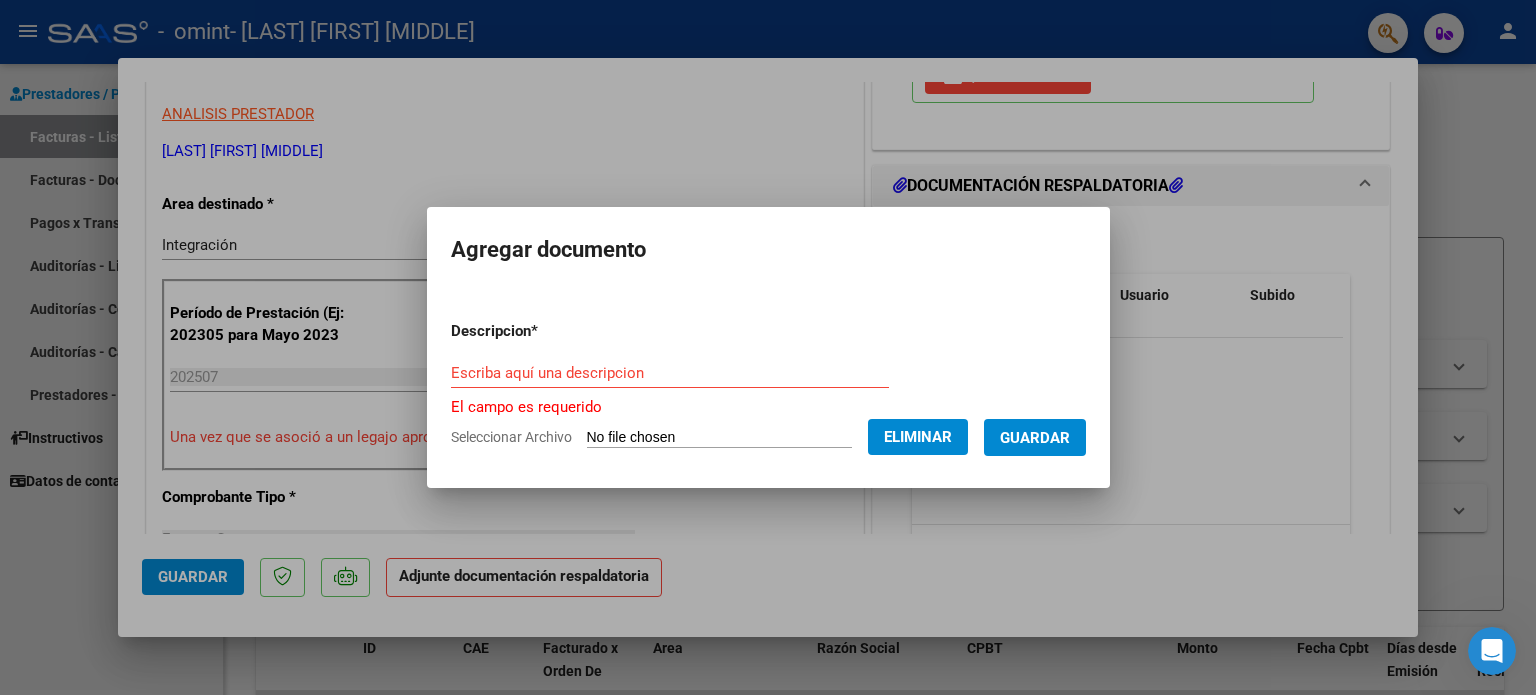 click on "Guardar" at bounding box center [1035, 438] 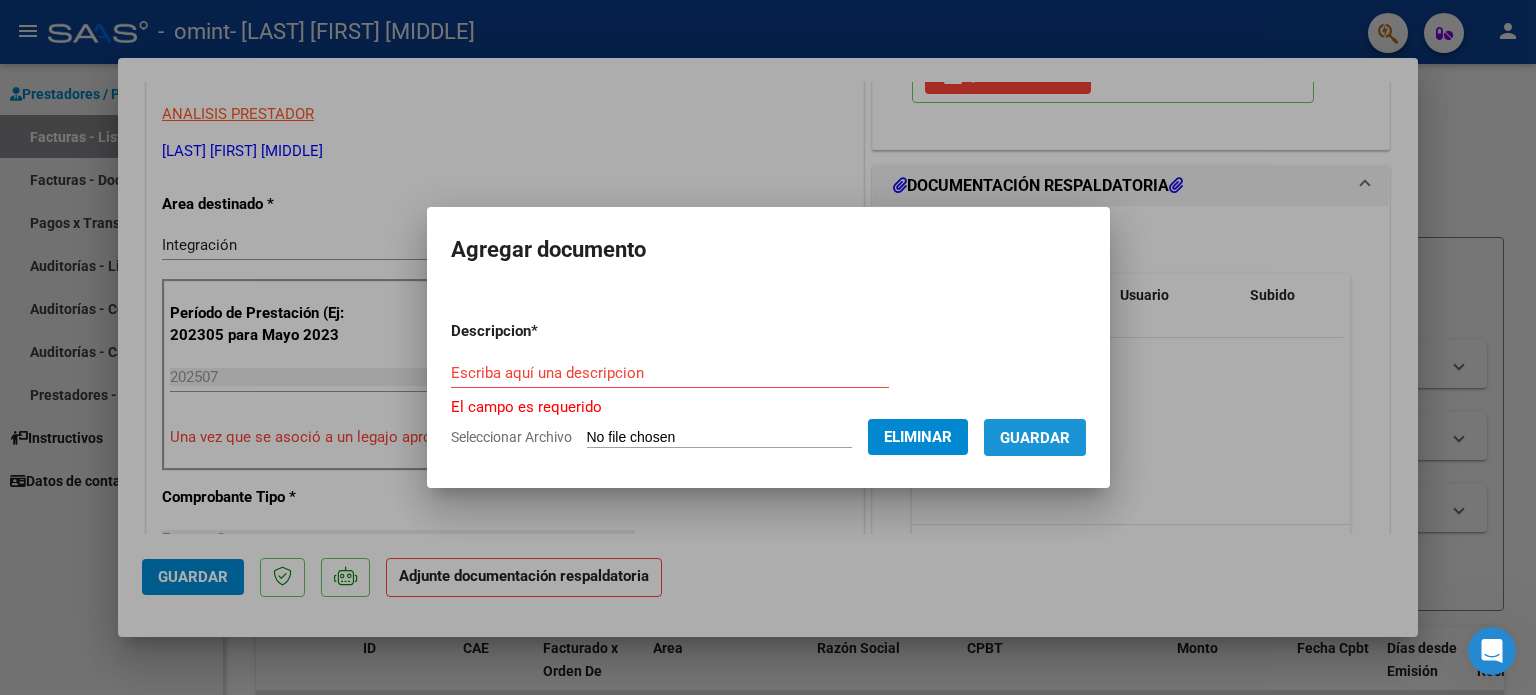 click on "Guardar" at bounding box center [1035, 438] 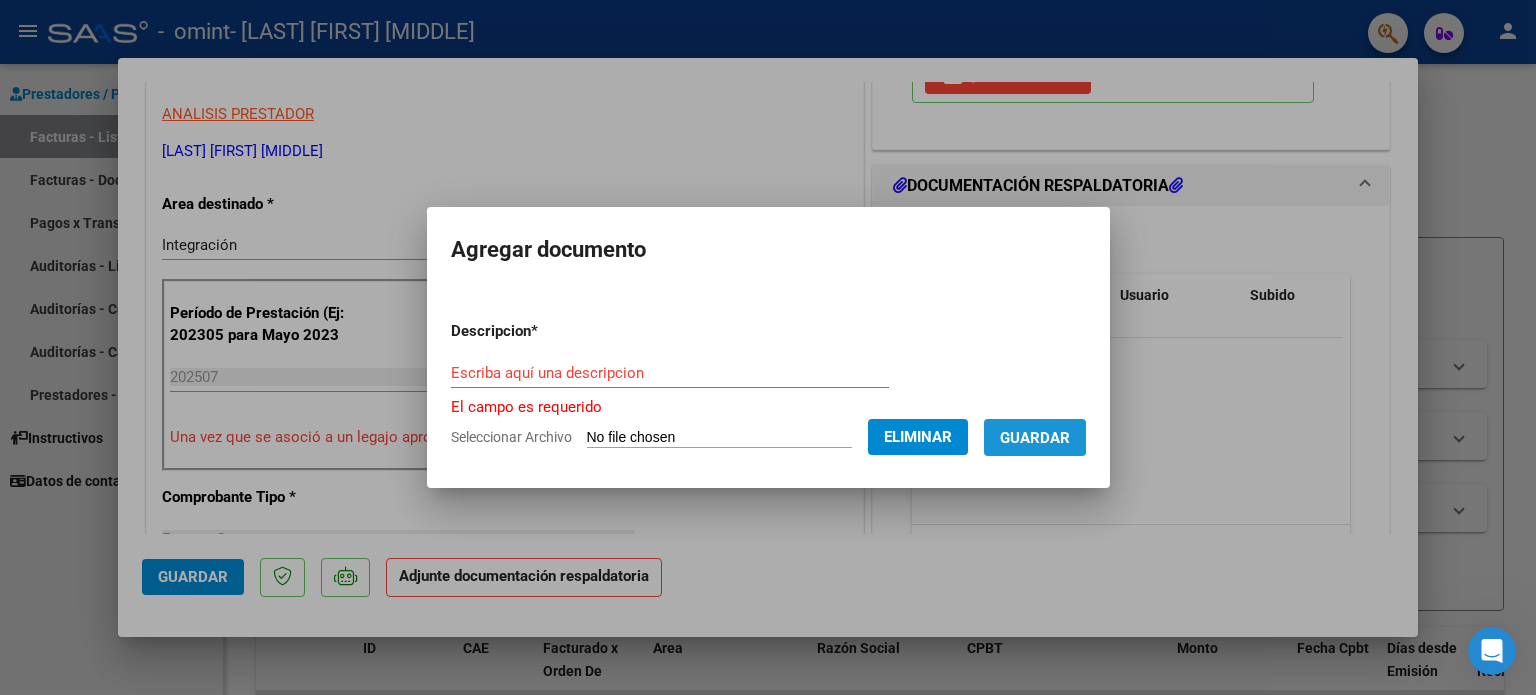 click on "Guardar" at bounding box center [1035, 438] 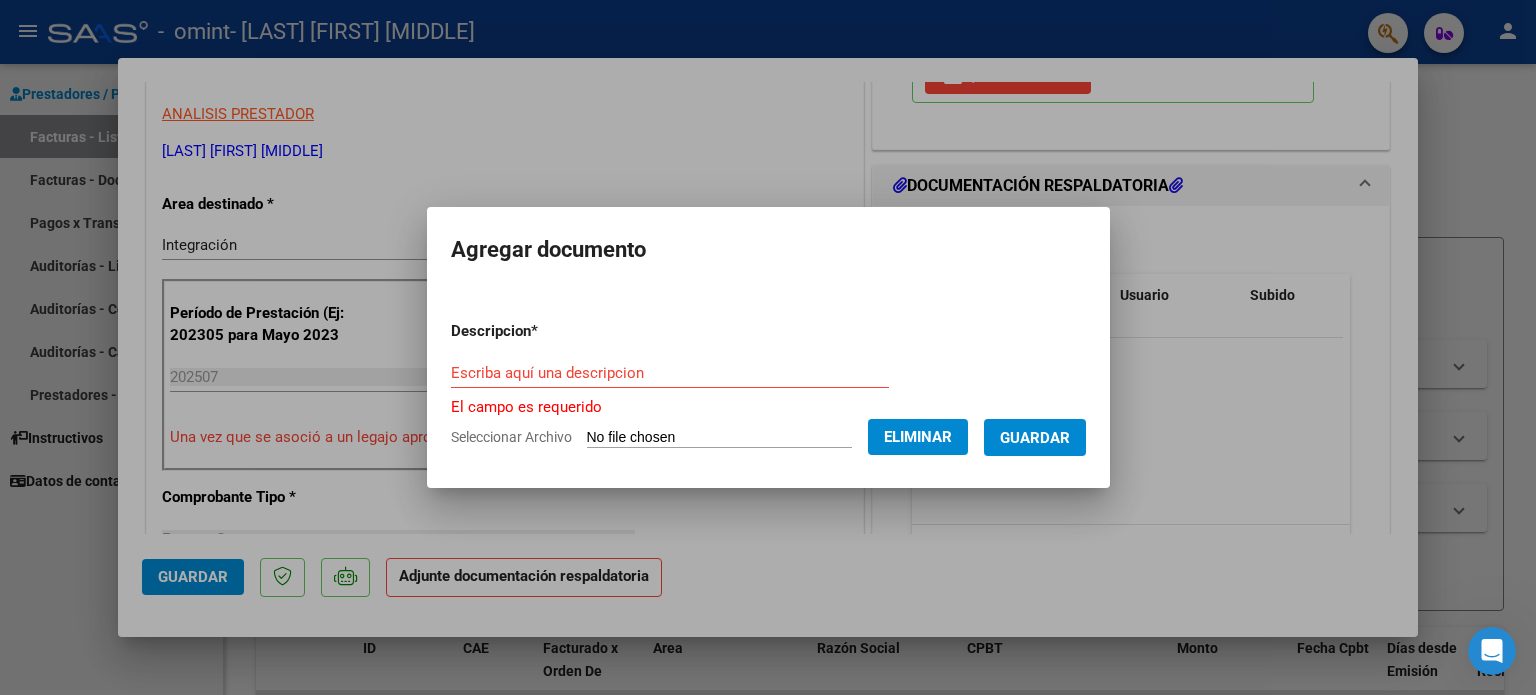 click on "Escriba aquí una descripcion" at bounding box center (670, 373) 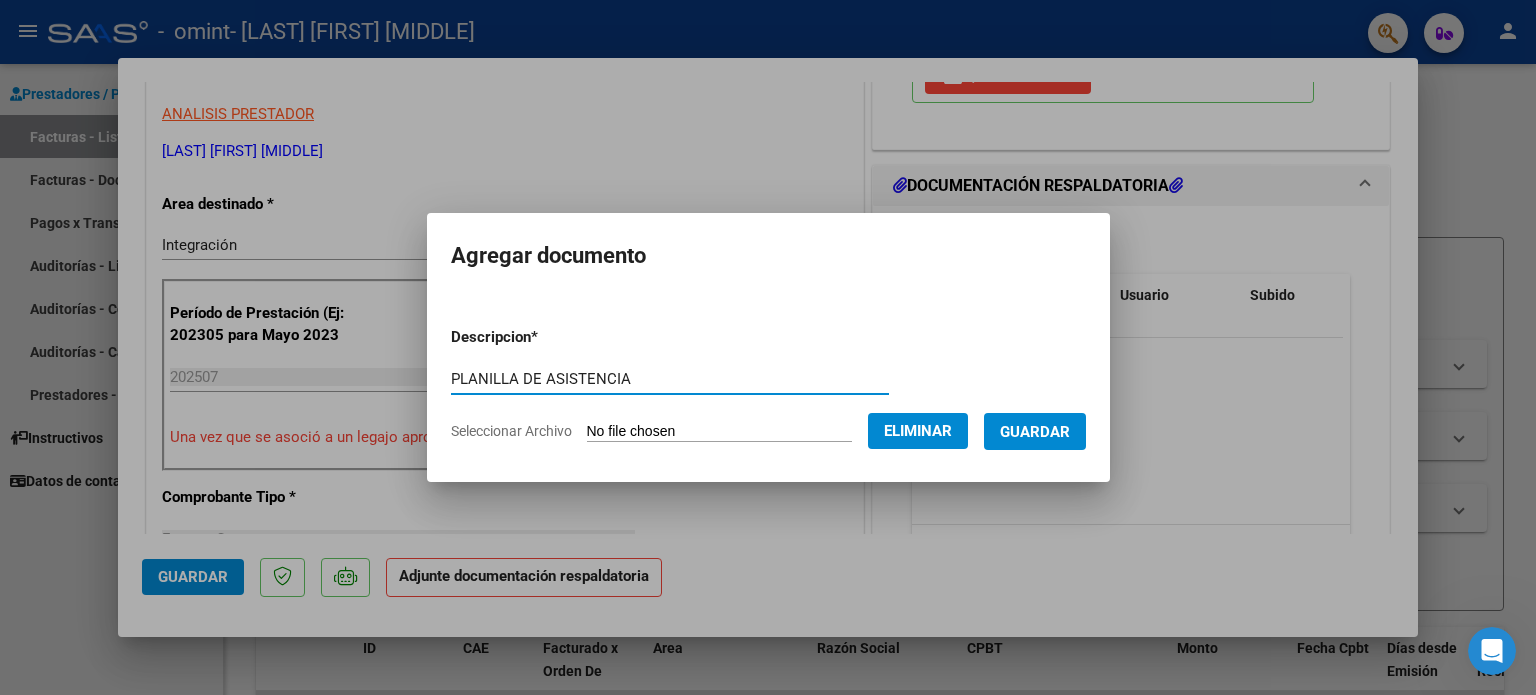 type on "PLANILLA DE ASISTENCIA" 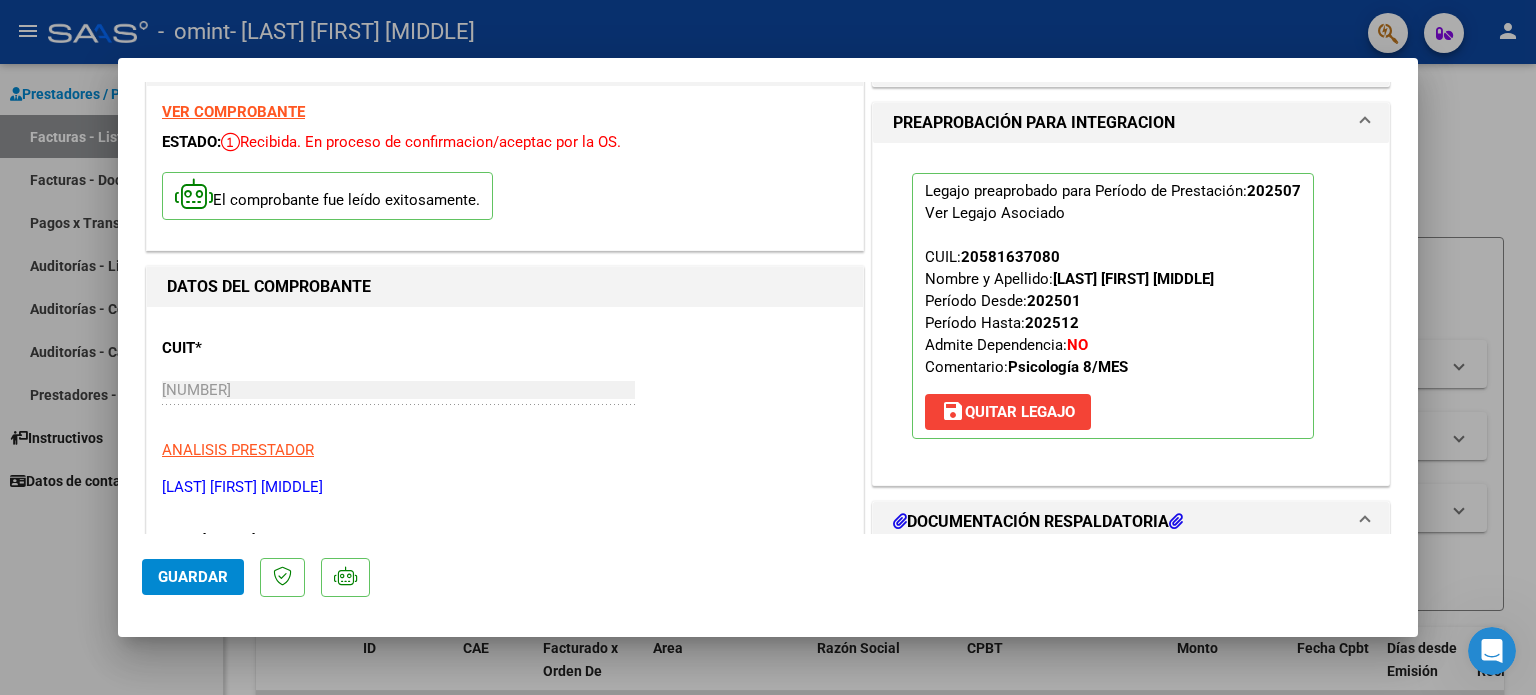 scroll, scrollTop: 100, scrollLeft: 0, axis: vertical 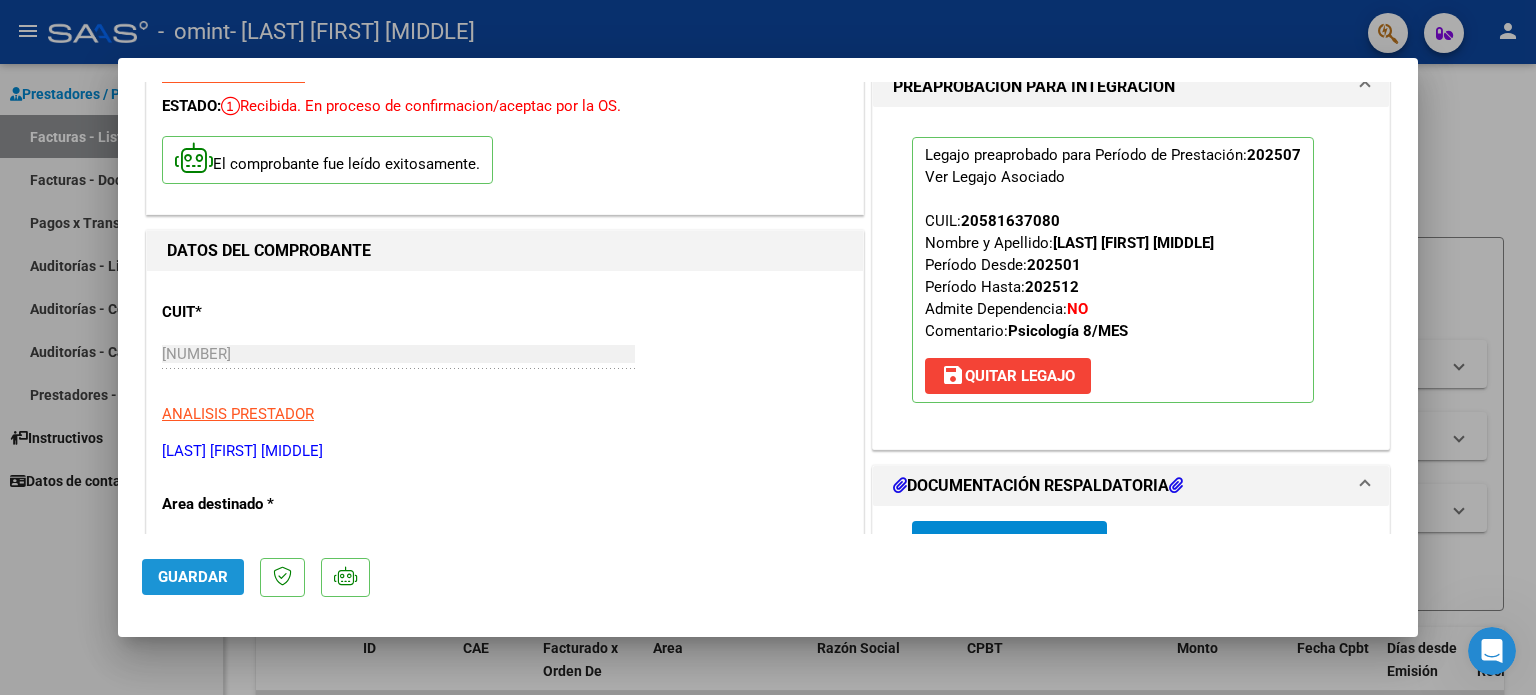 click on "Guardar" 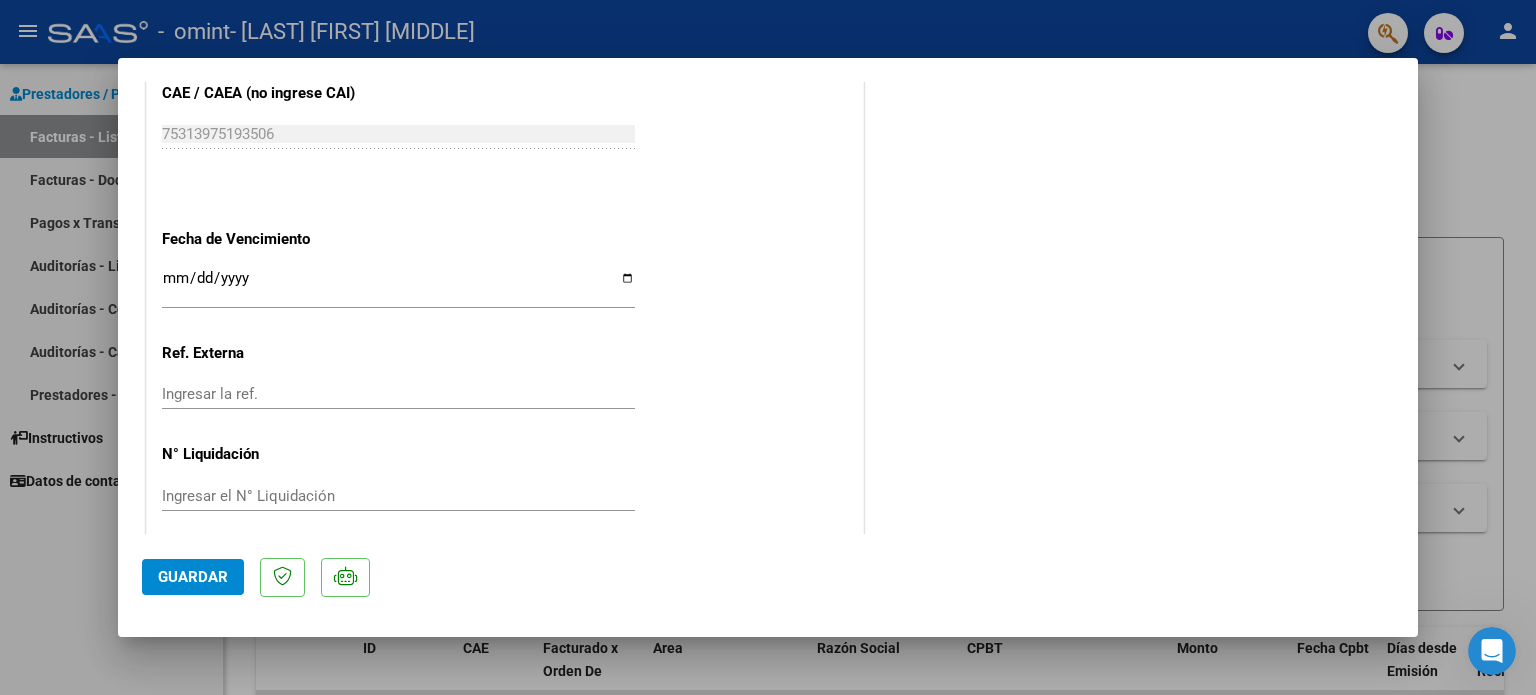 scroll, scrollTop: 1336, scrollLeft: 0, axis: vertical 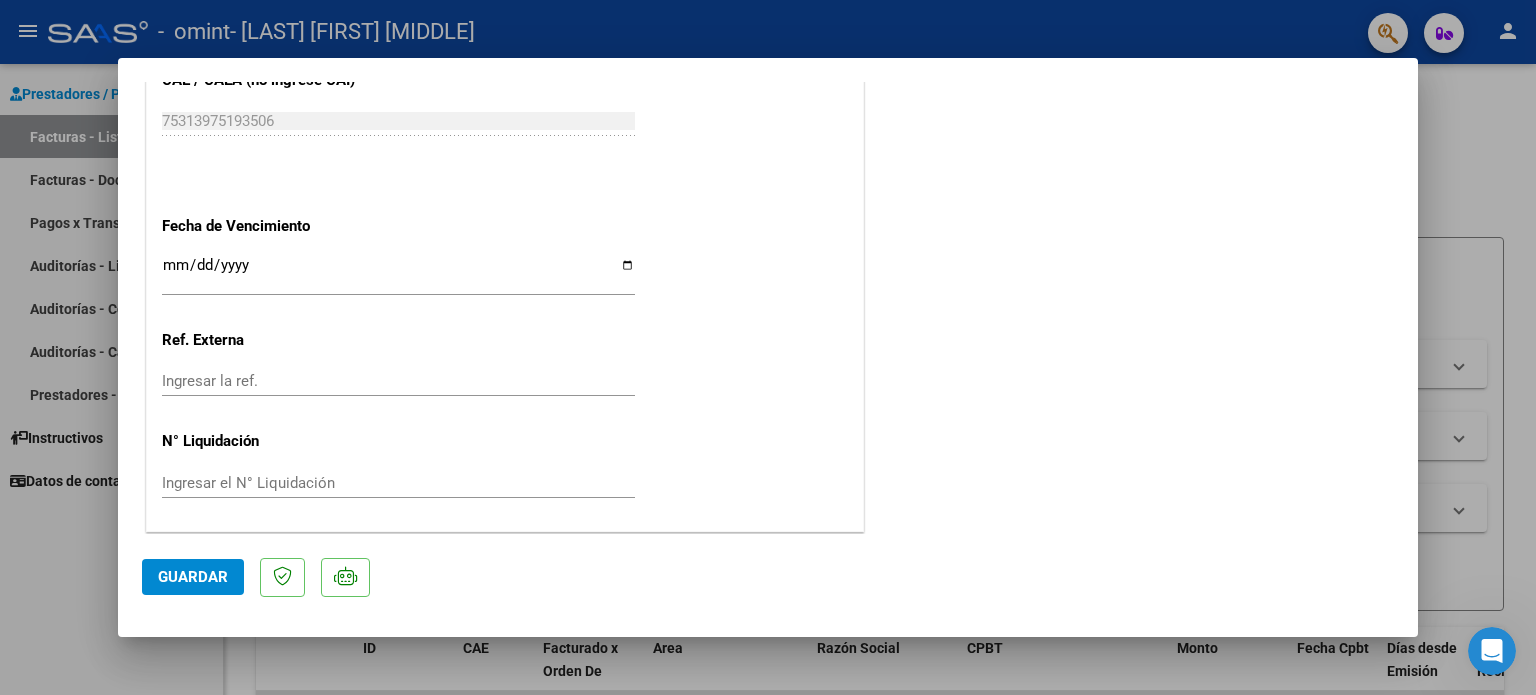 click on "Guardar" 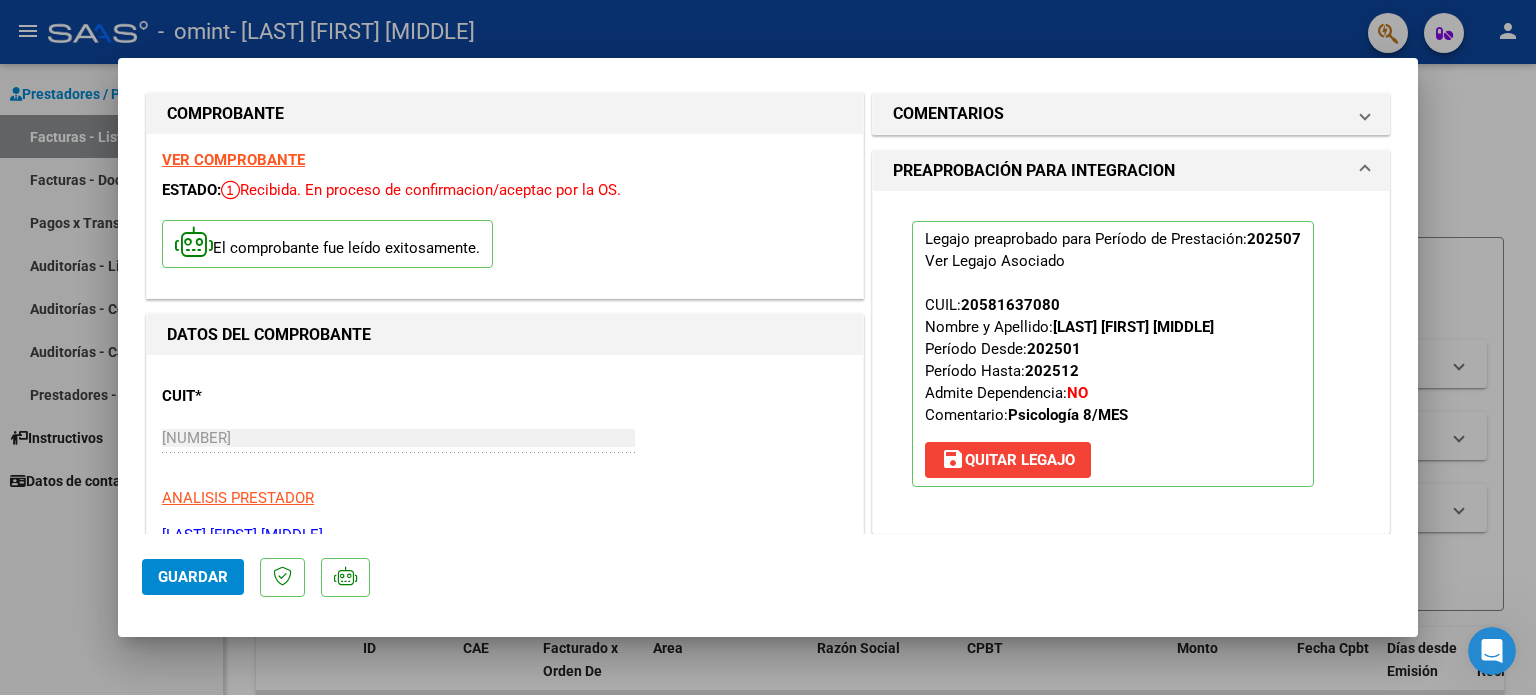 scroll, scrollTop: 0, scrollLeft: 0, axis: both 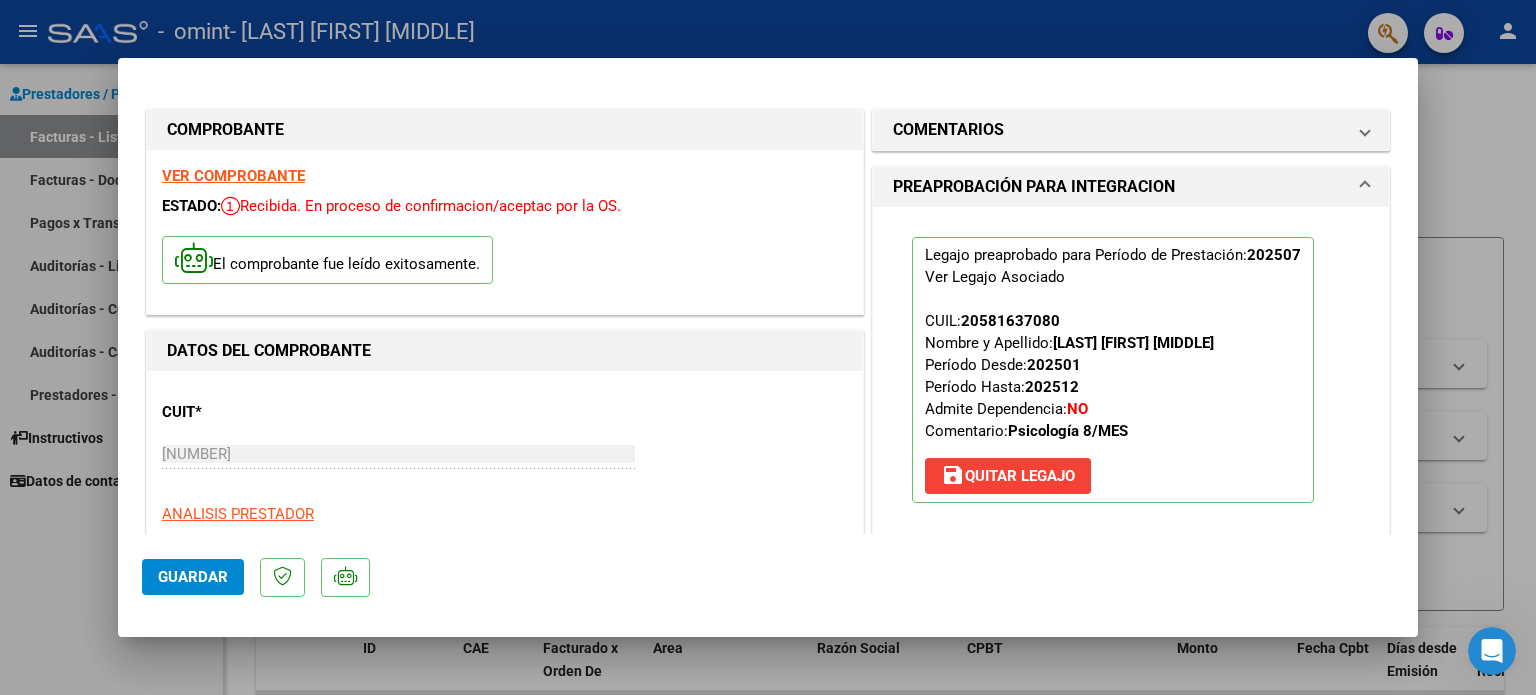 click at bounding box center (768, 347) 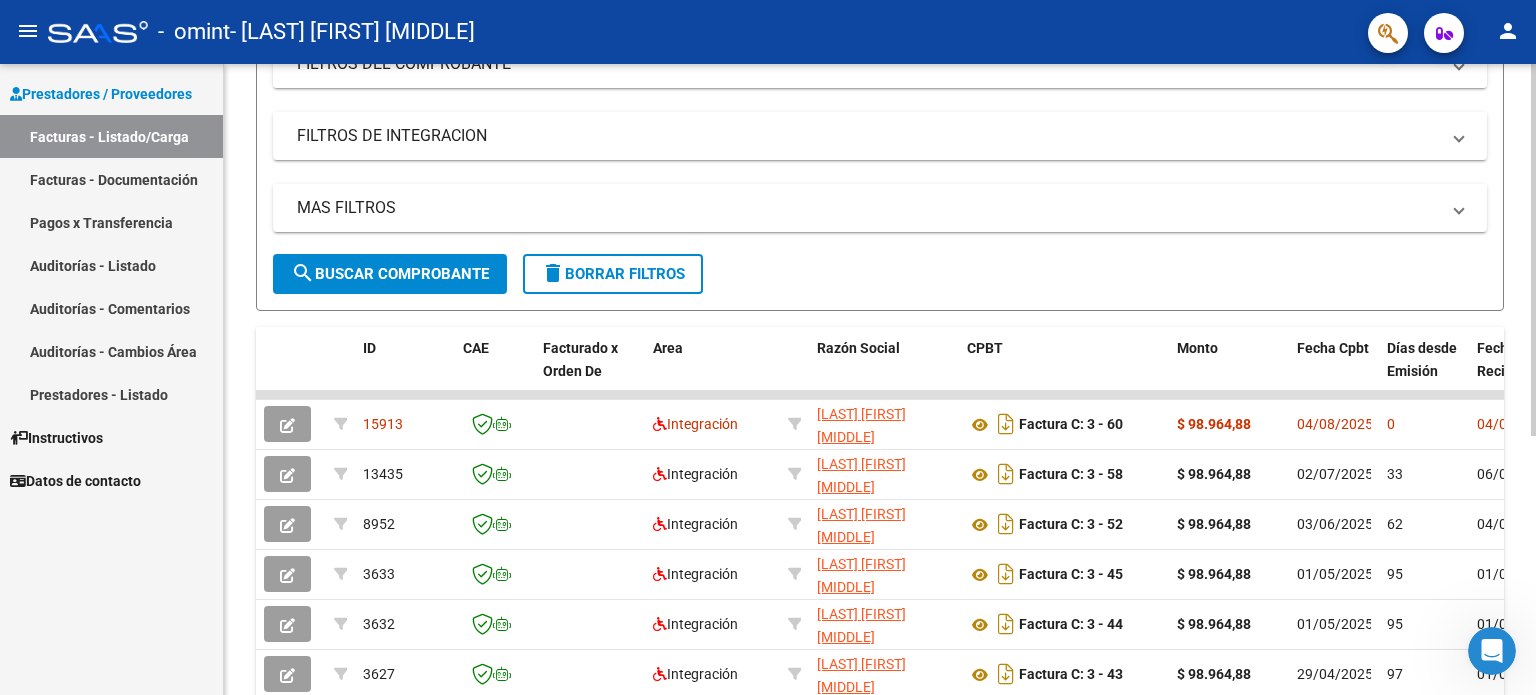 scroll, scrollTop: 400, scrollLeft: 0, axis: vertical 